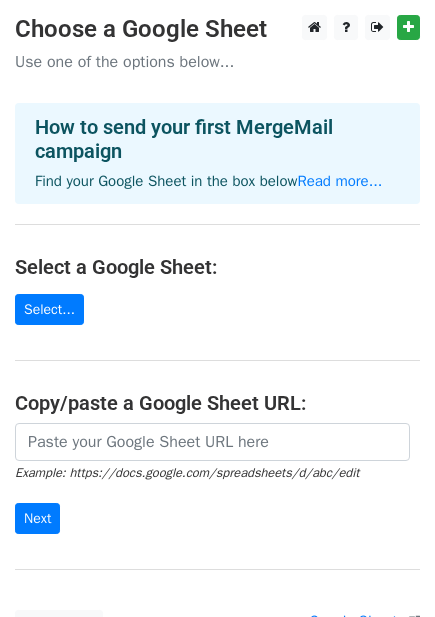 scroll, scrollTop: 0, scrollLeft: 0, axis: both 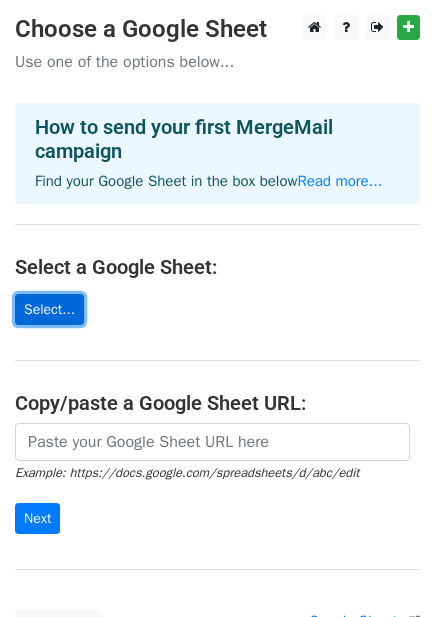 click on "Select..." at bounding box center (49, 309) 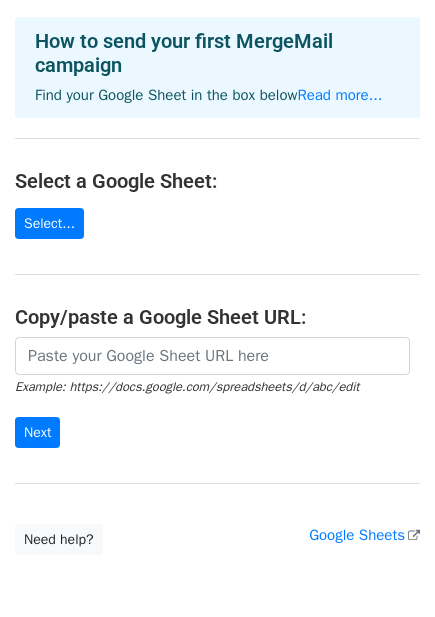 scroll, scrollTop: 184, scrollLeft: 0, axis: vertical 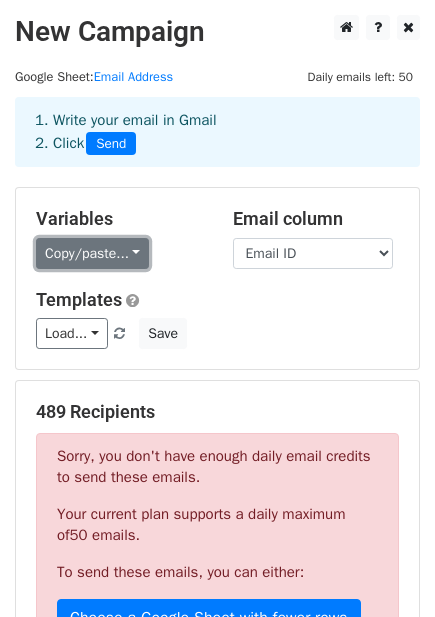 click on "Copy/paste..." at bounding box center [92, 253] 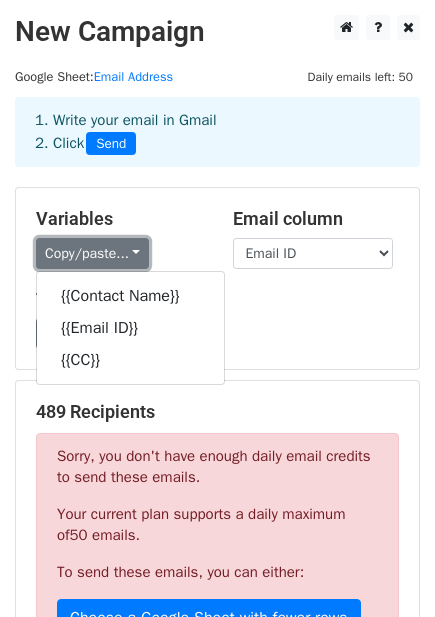 click on "Copy/paste..." at bounding box center (92, 253) 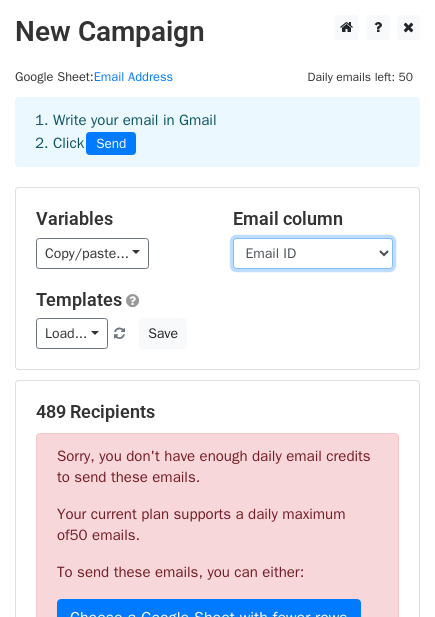 click on "Contact Name
Email ID
CC" at bounding box center [313, 253] 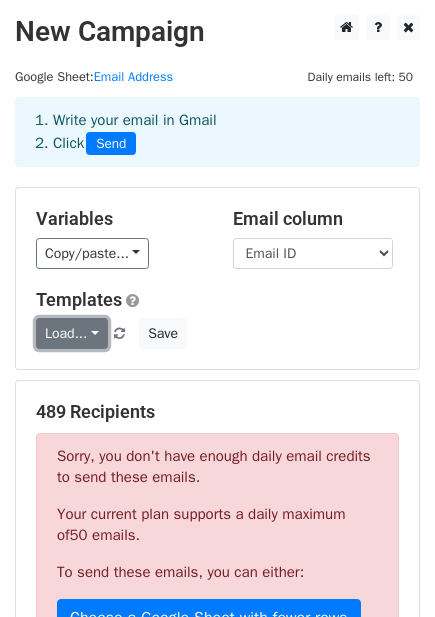 click on "Load..." at bounding box center (72, 333) 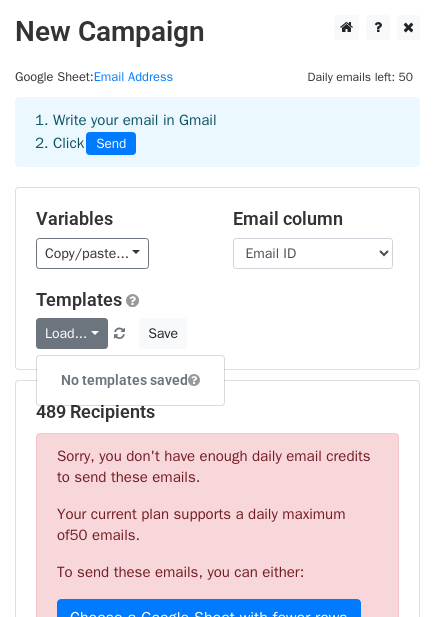click on "Load...
No templates saved
Save" at bounding box center (217, 333) 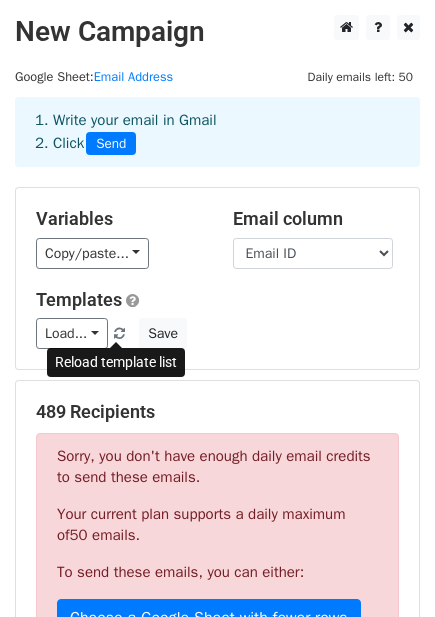click at bounding box center [119, 334] 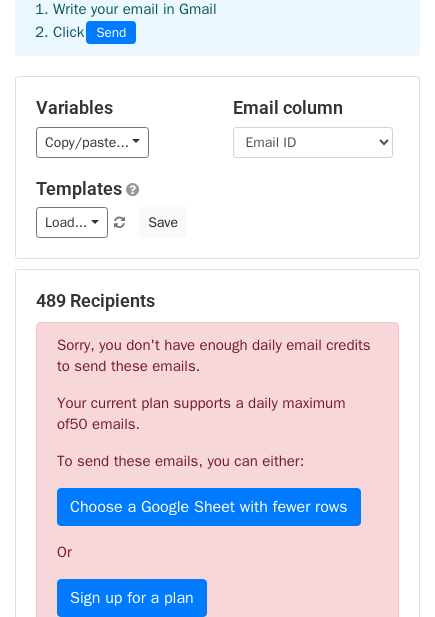 scroll, scrollTop: 632, scrollLeft: 0, axis: vertical 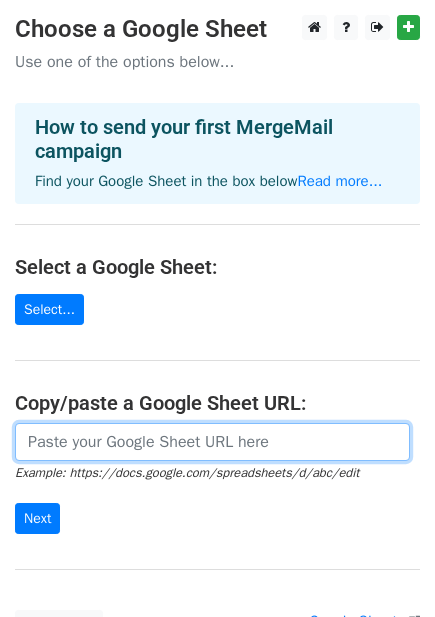 click at bounding box center [212, 442] 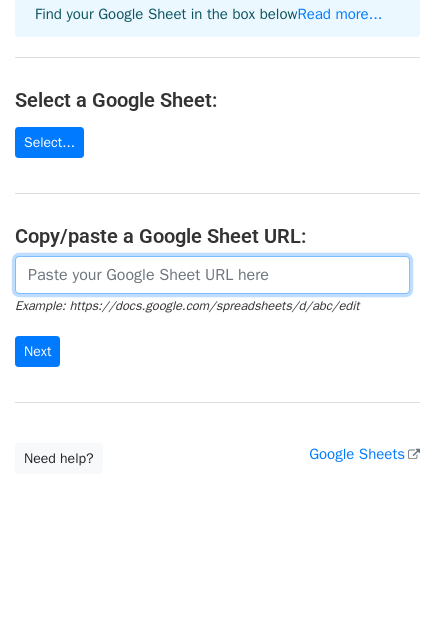 scroll, scrollTop: 184, scrollLeft: 0, axis: vertical 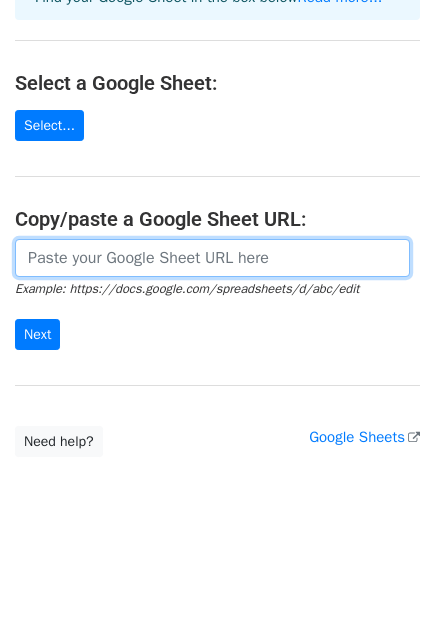 paste on "https://docs.google.com/spreadsheets/d/1eV-YfcAatqnh3z62fcwTtU0ADpQipZKv6Rusoe-R_pc/edit?gid=0#gid=0" 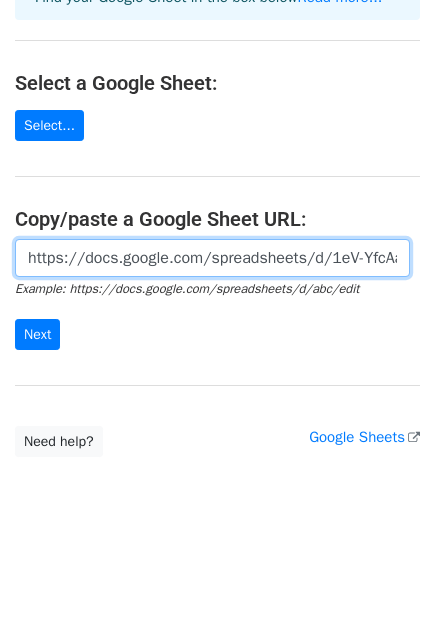 scroll, scrollTop: 0, scrollLeft: 427, axis: horizontal 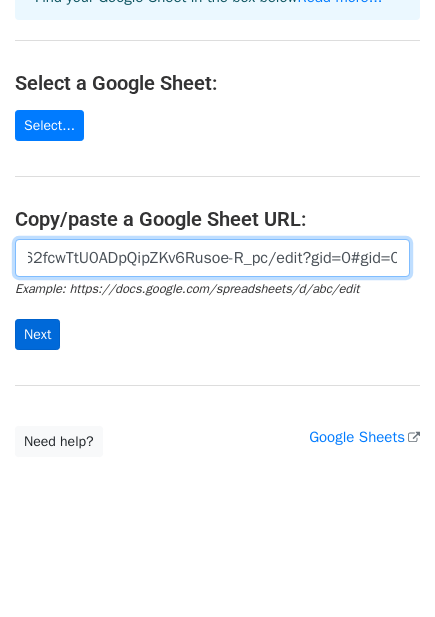 type on "https://docs.google.com/spreadsheets/d/1eV-YfcAatqnh3z62fcwTtU0ADpQipZKv6Rusoe-R_pc/edit?gid=0#gid=0" 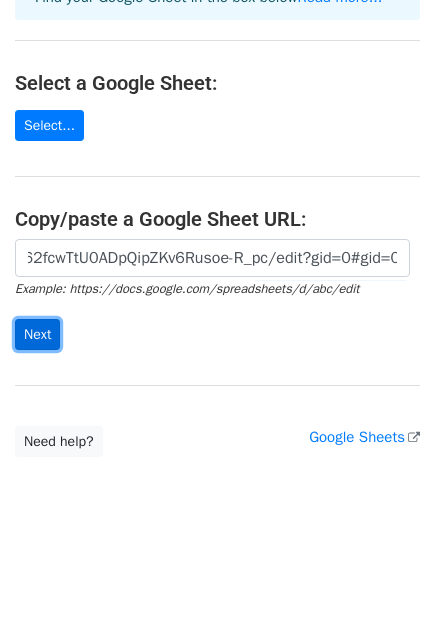 scroll, scrollTop: 0, scrollLeft: 0, axis: both 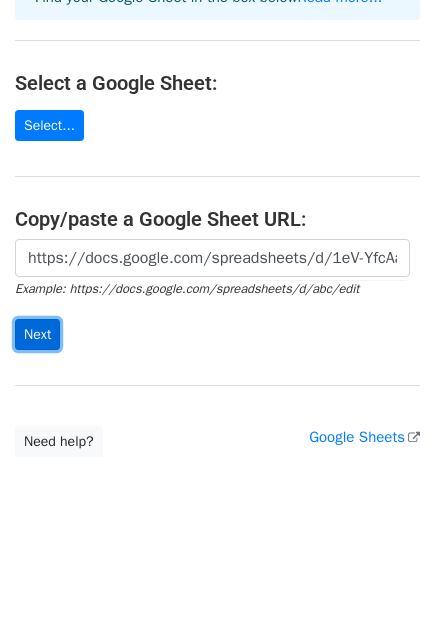 click on "Next" at bounding box center [37, 334] 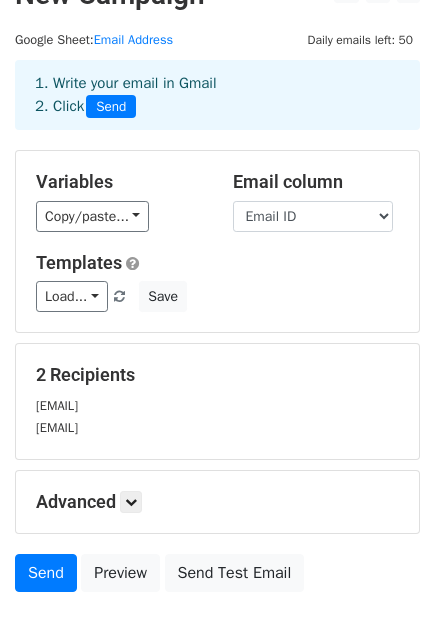 scroll, scrollTop: 0, scrollLeft: 0, axis: both 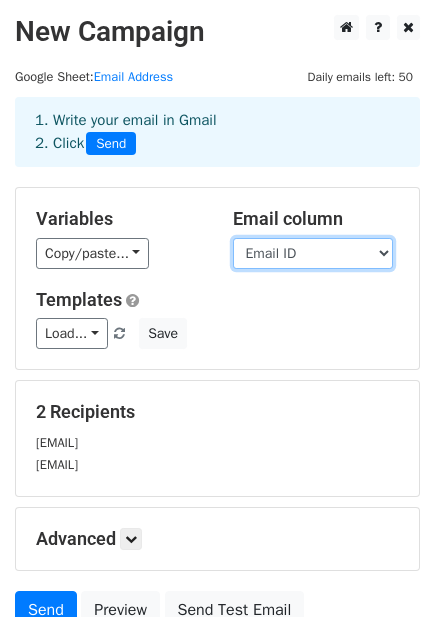 click on "Contact Name
Email ID
CC" at bounding box center [313, 253] 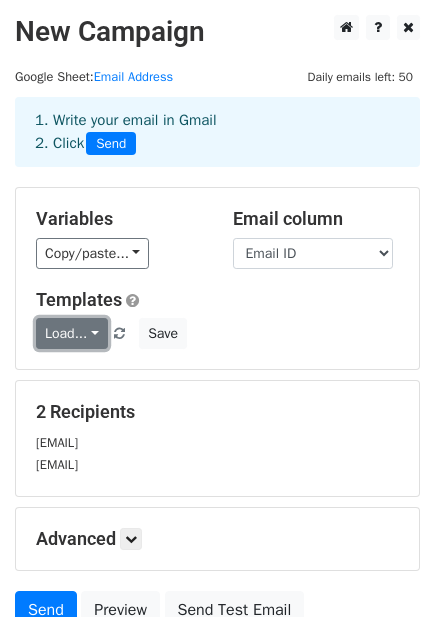 click on "Load..." at bounding box center [72, 333] 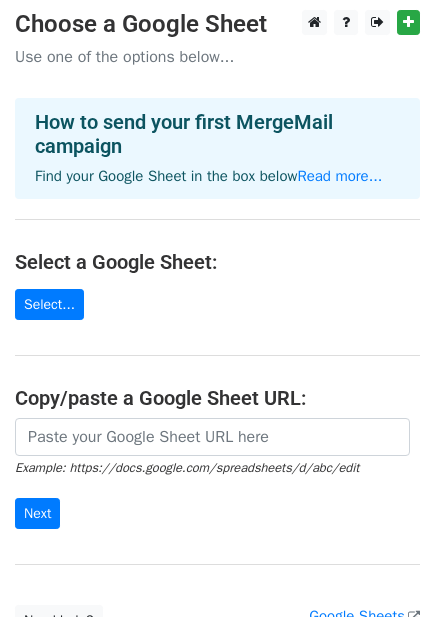 scroll, scrollTop: 0, scrollLeft: 0, axis: both 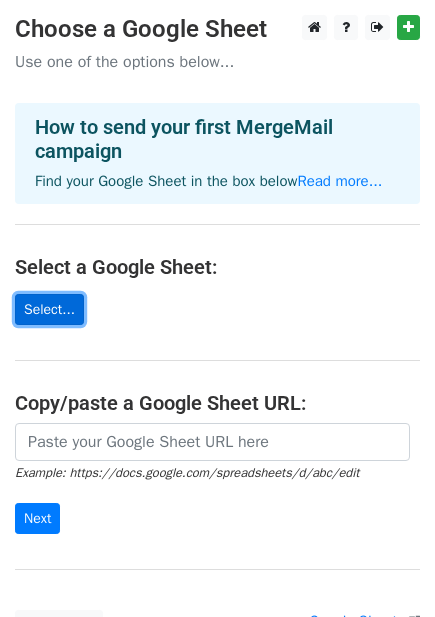 click on "Select..." at bounding box center (49, 309) 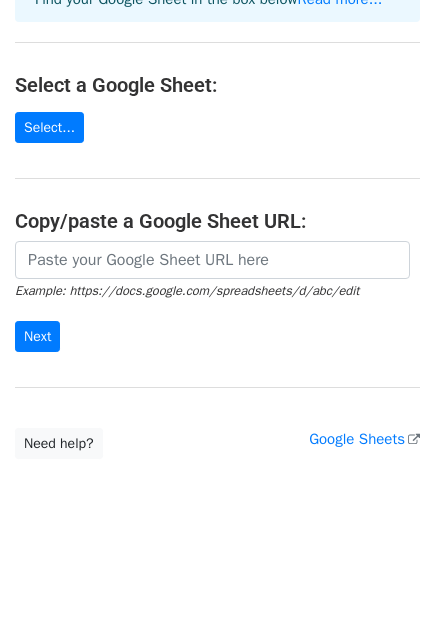 scroll, scrollTop: 184, scrollLeft: 0, axis: vertical 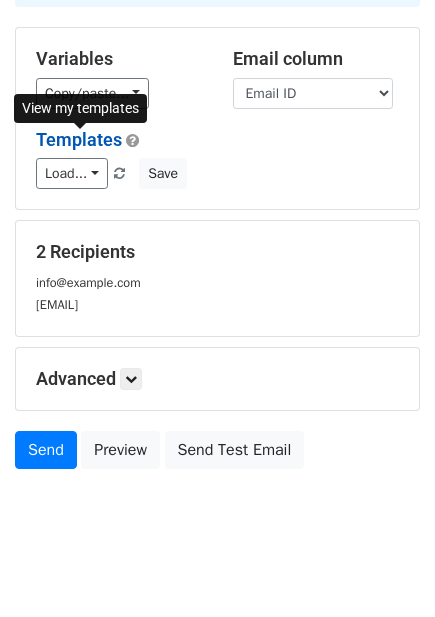 click on "Templates" at bounding box center [79, 139] 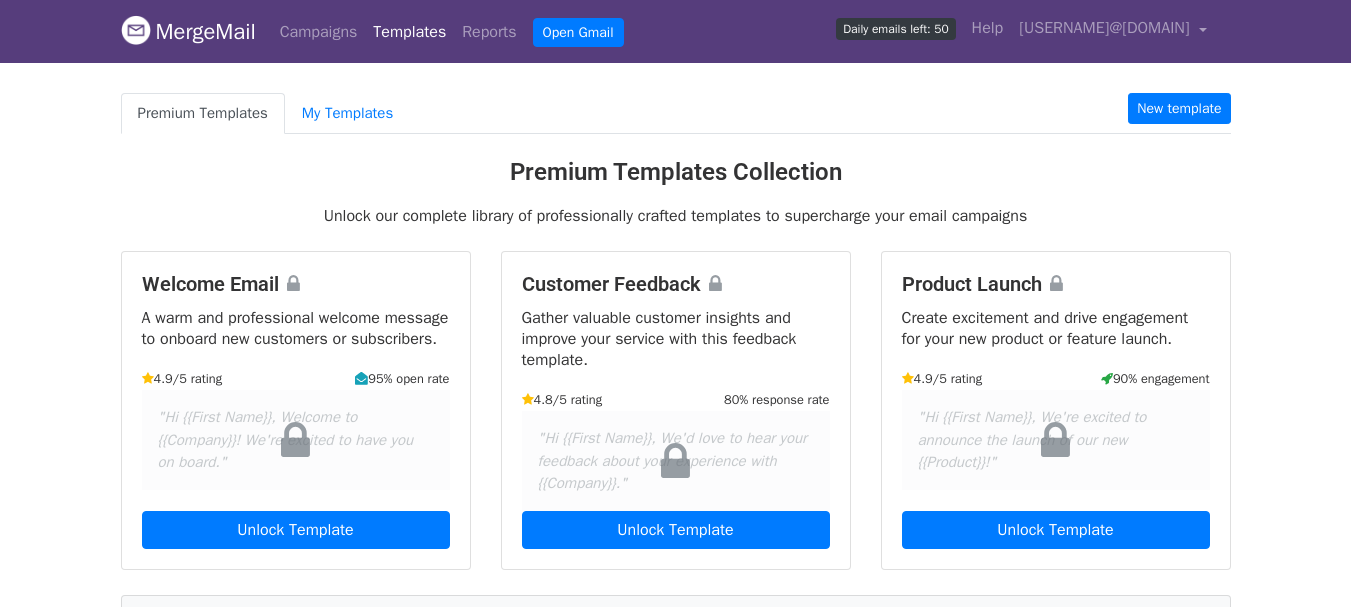 scroll, scrollTop: 0, scrollLeft: 0, axis: both 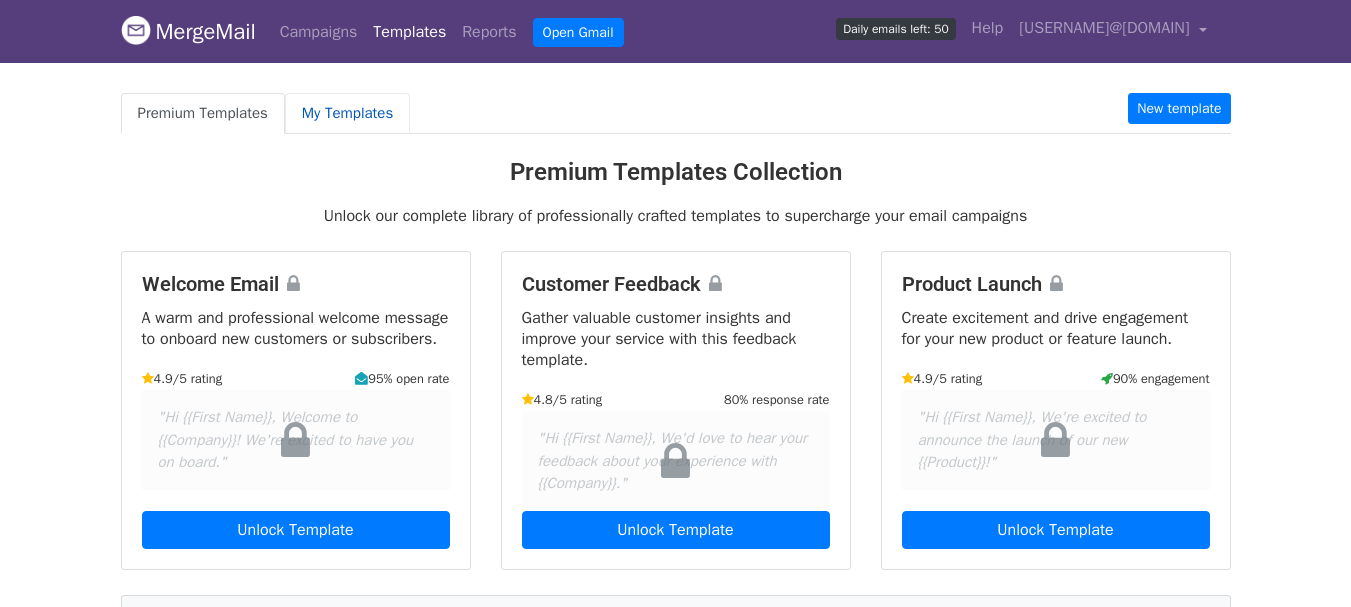 click on "My Templates" at bounding box center (347, 113) 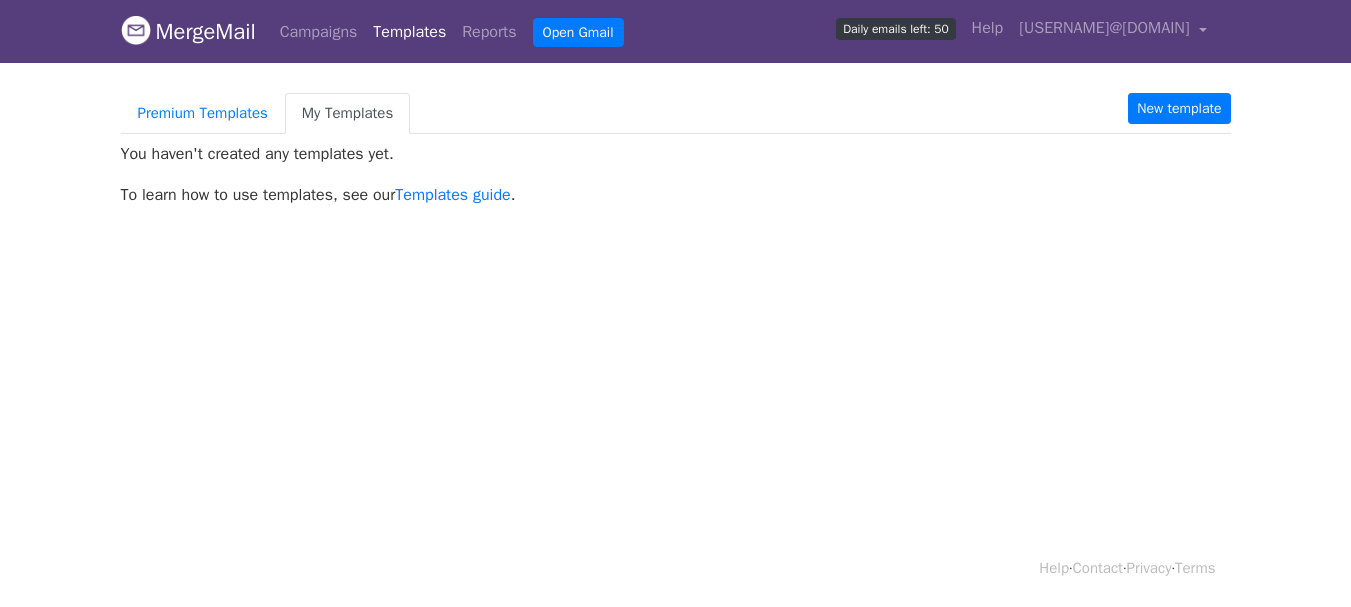scroll, scrollTop: 0, scrollLeft: 0, axis: both 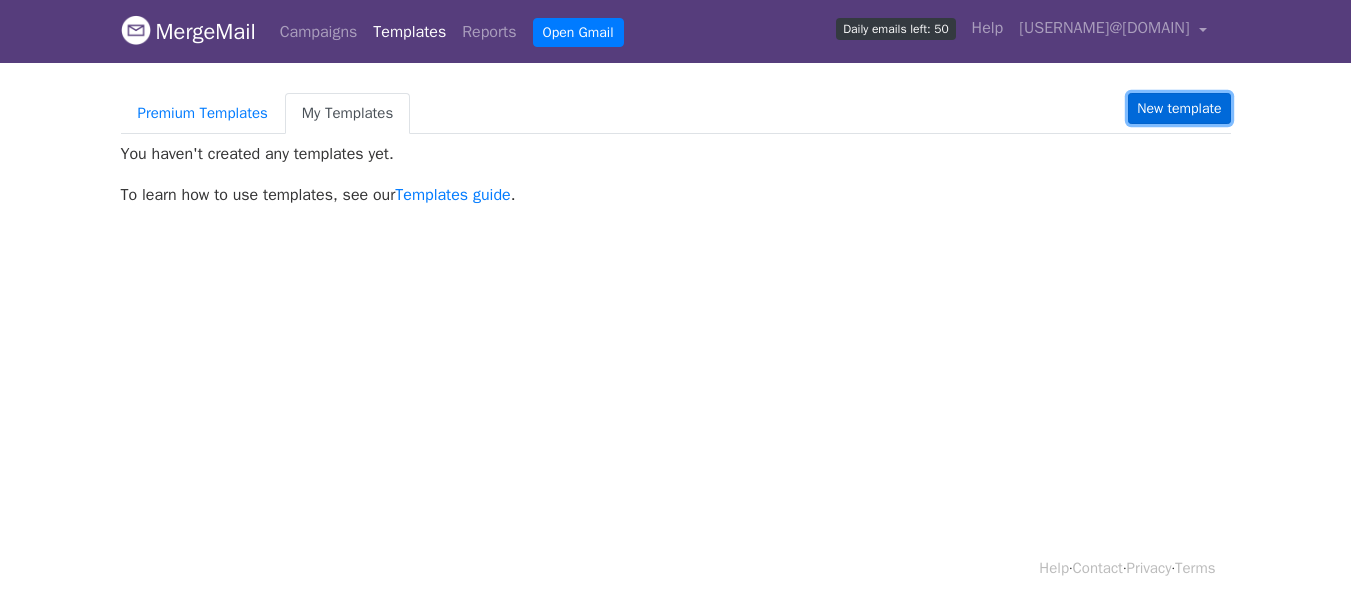 click on "New template" at bounding box center [1179, 108] 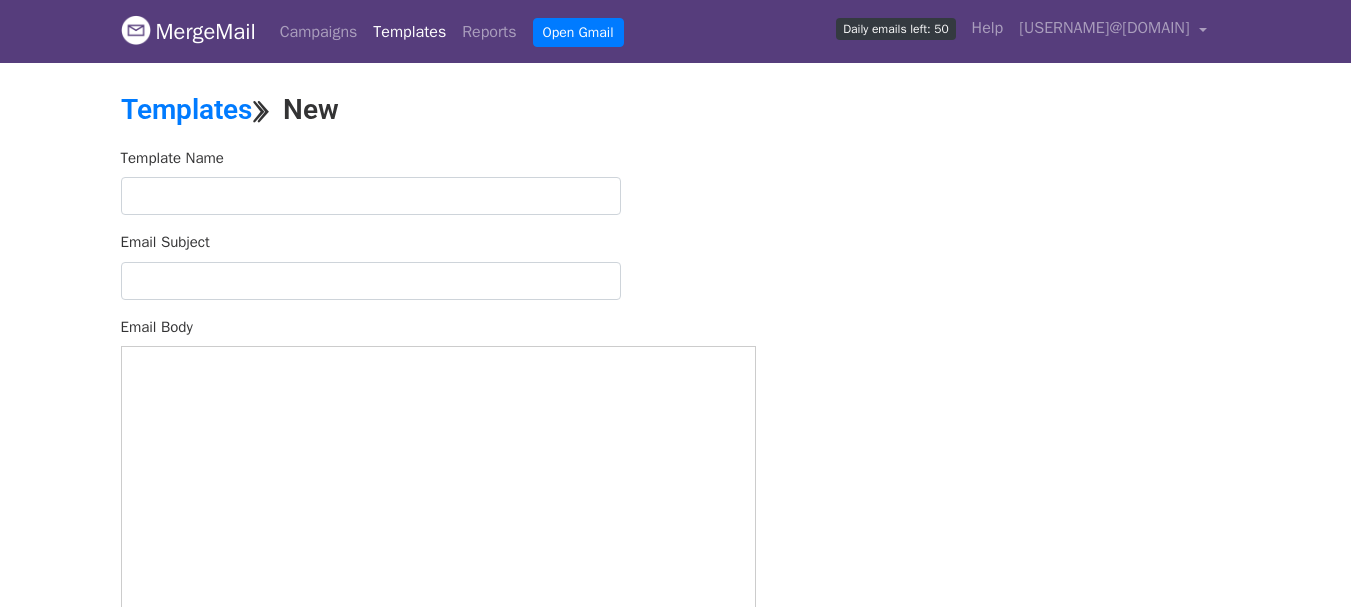 scroll, scrollTop: 0, scrollLeft: 0, axis: both 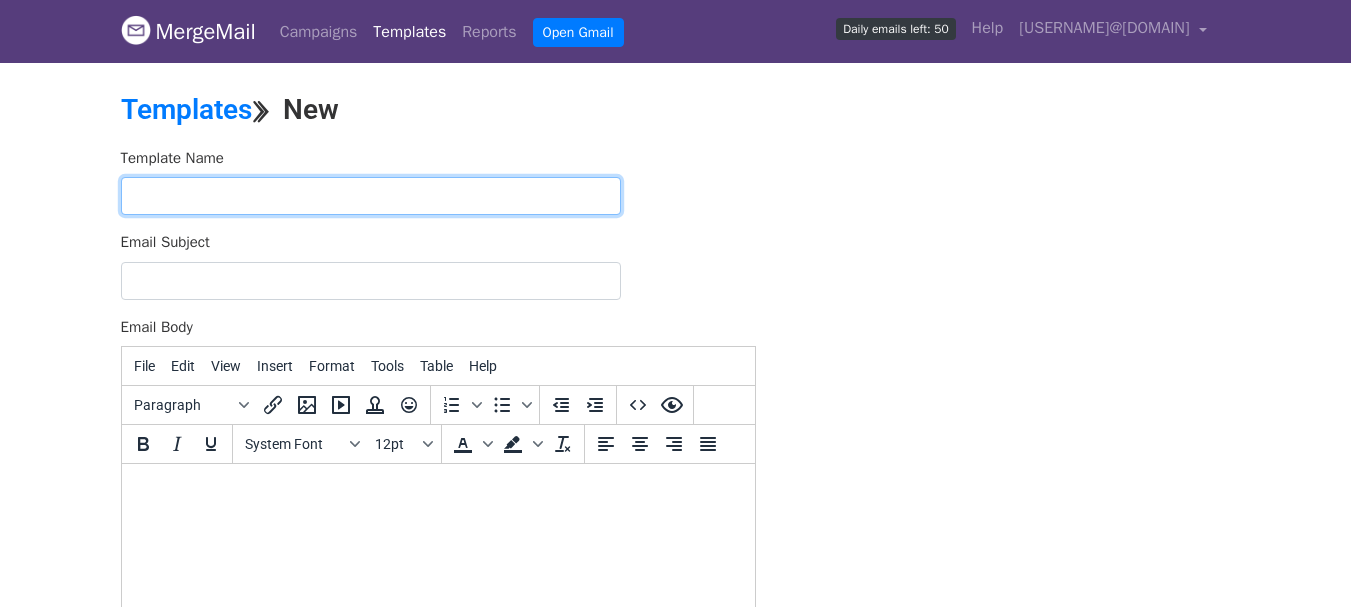 click at bounding box center (371, 196) 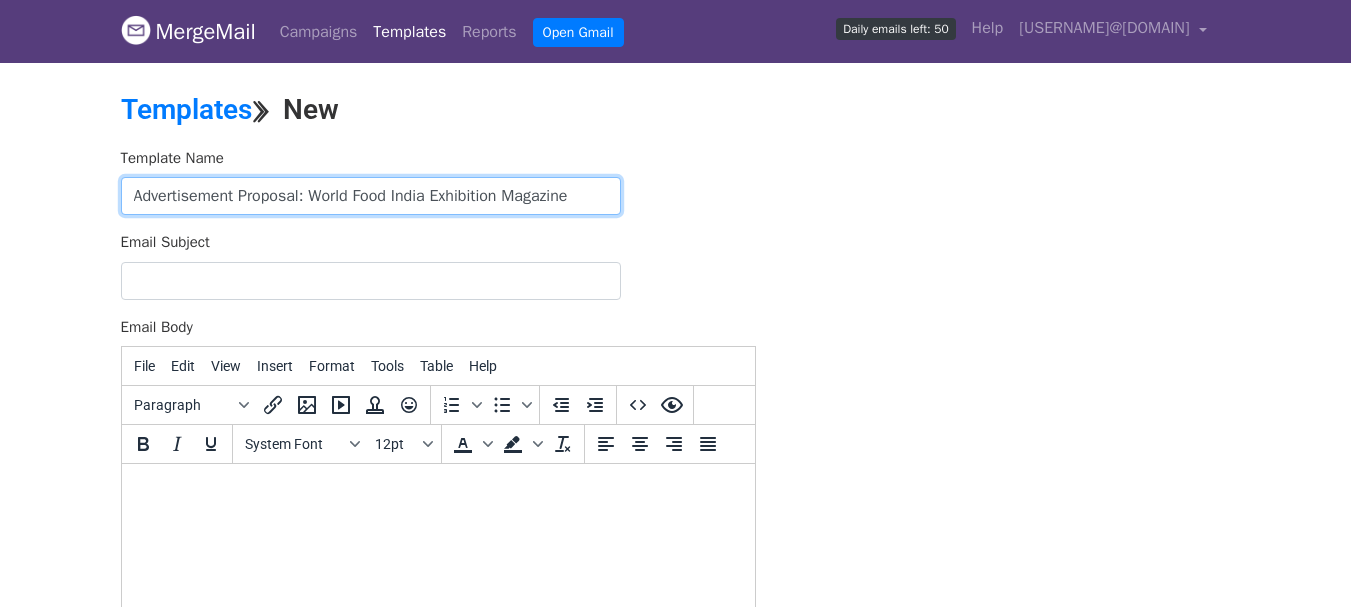 click on "Advertisement Proposal: World Food India Exhibition Magazine" at bounding box center (371, 196) 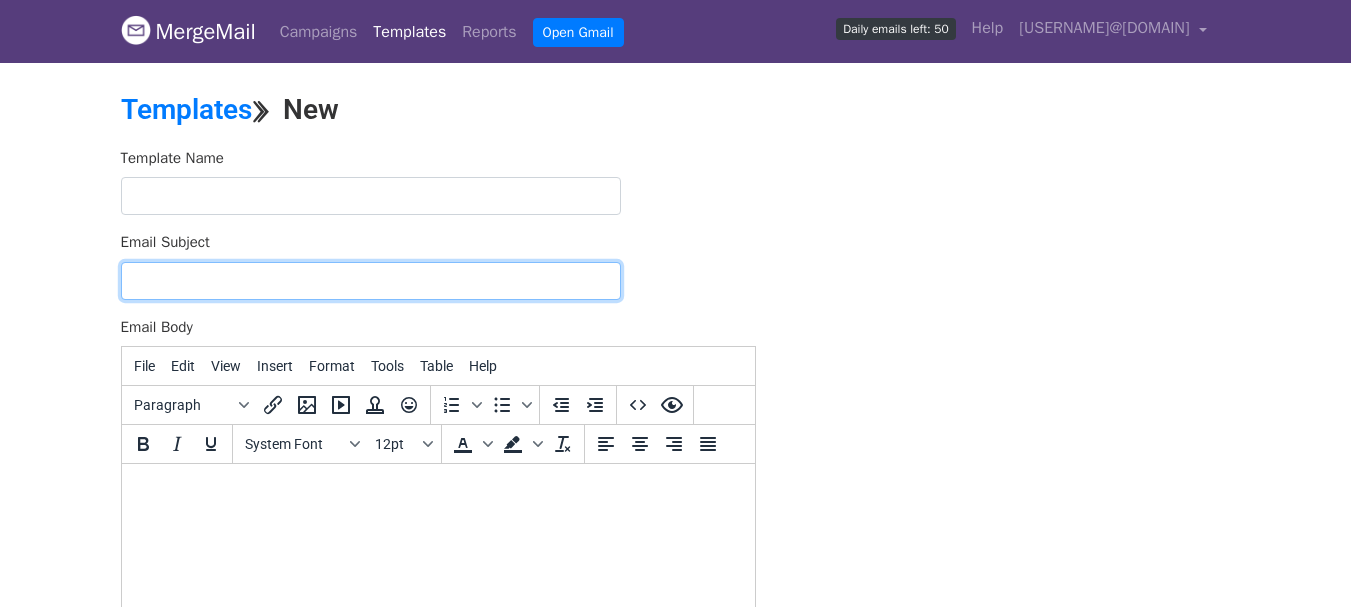 click on "Email Subject" at bounding box center [371, 281] 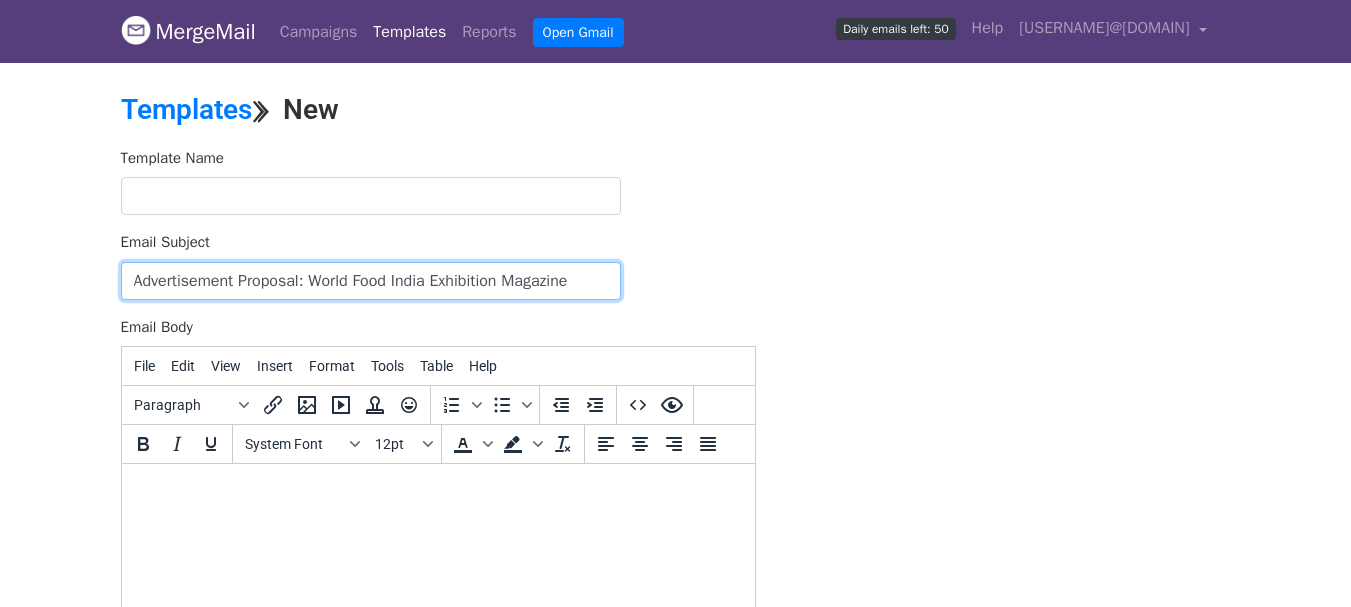 type on "Advertisement Proposal: World Food India Exhibition Magazine" 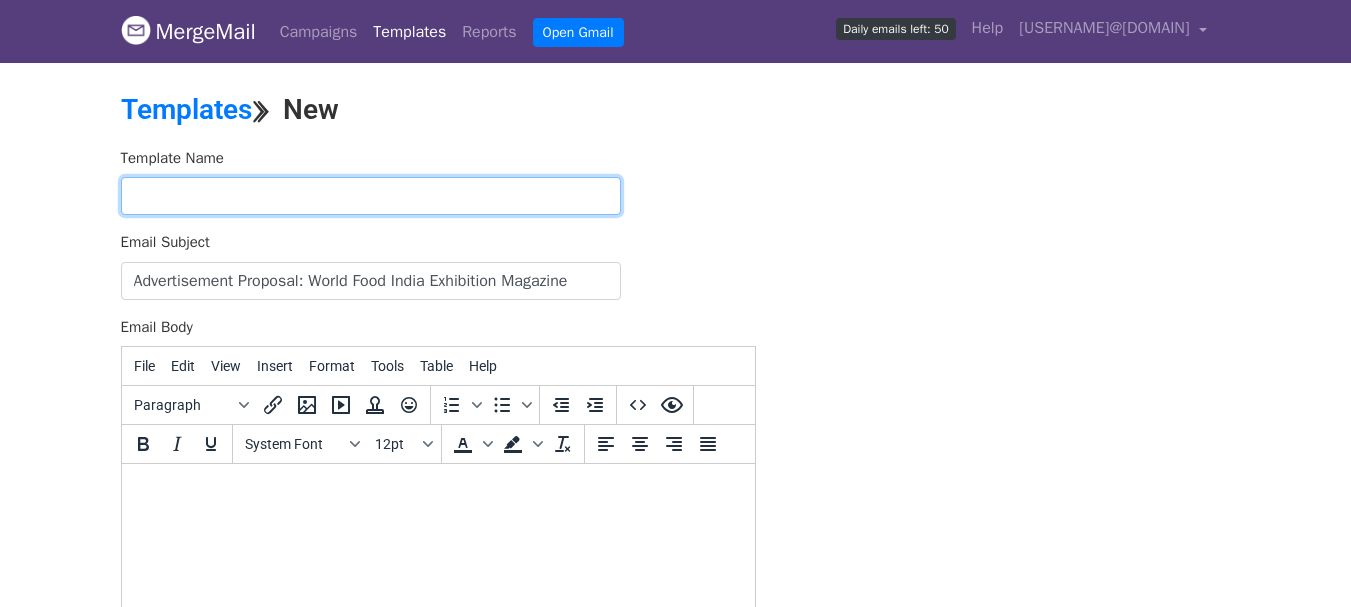 click at bounding box center [371, 196] 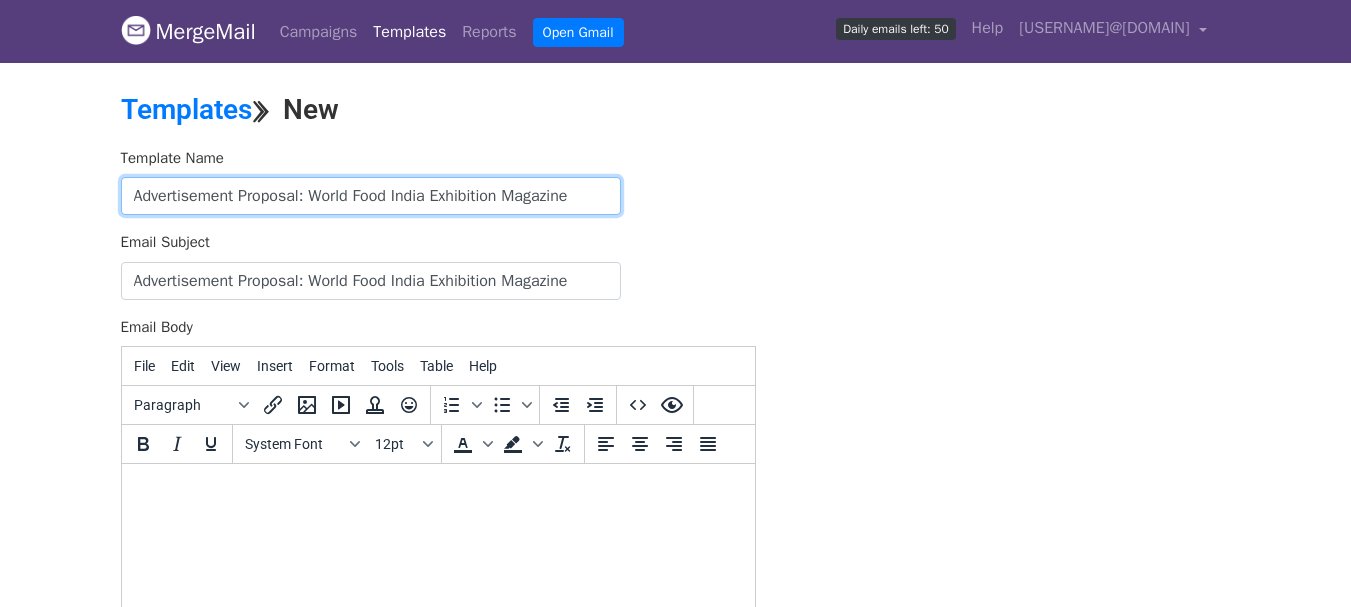 drag, startPoint x: 303, startPoint y: 195, endPoint x: 611, endPoint y: 193, distance: 308.0065 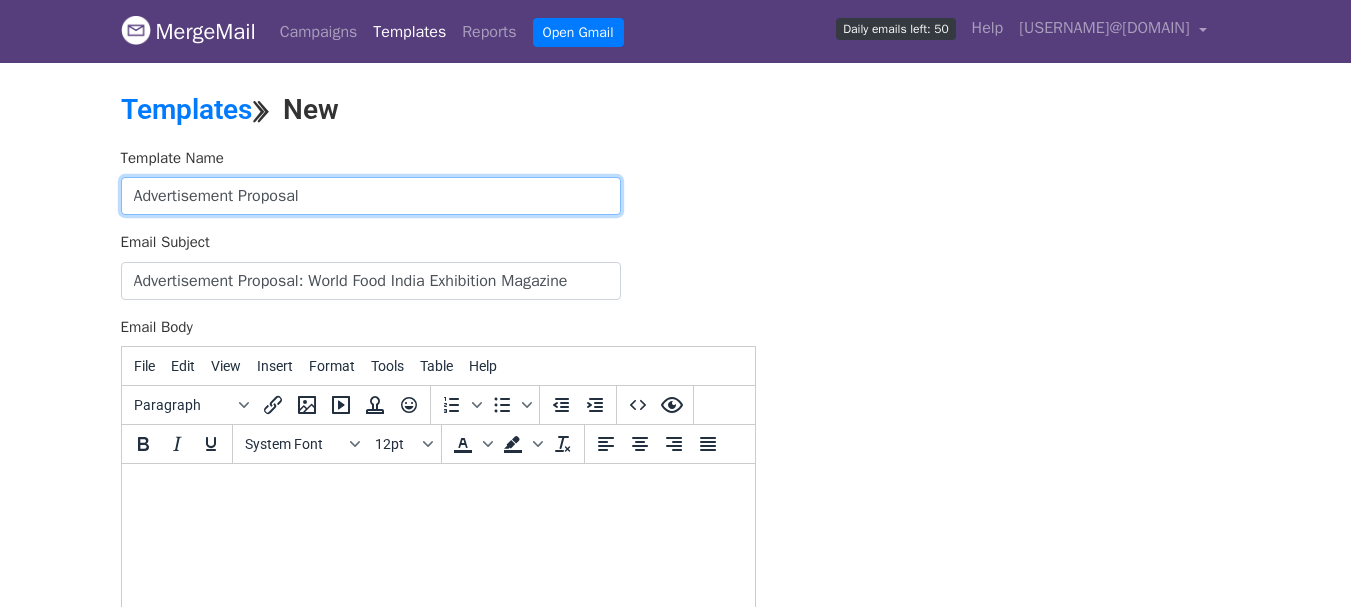 type on "Advertisement Proposal" 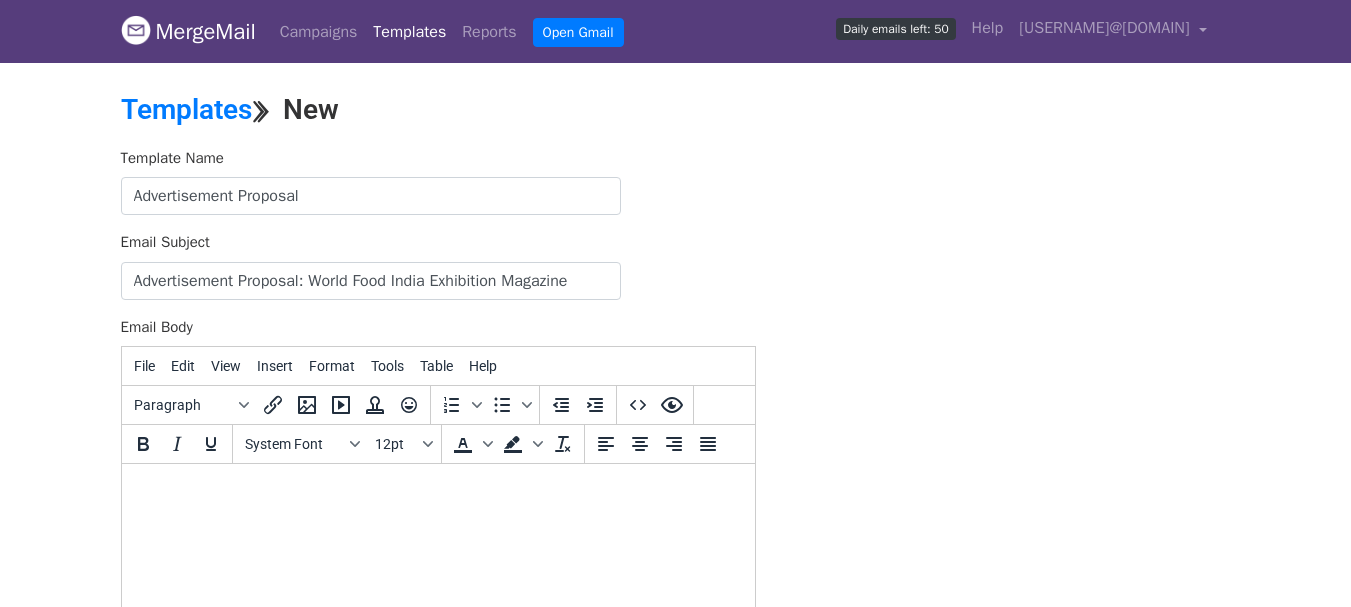 click on "Template Name
Advertisement Proposal
Email Subject
Advertisement Proposal: World Food India Exhibition Magazine
Email Body
File Edit View Insert Format Tools Table Help Paragraph To open the popup, press Shift+Enter To open the popup, press Shift+Enter System Font 12pt To open the popup, press Shift+Enter To open the popup, press Shift+Enter 0 words Powered by Tiny
Save" at bounding box center (676, 499) 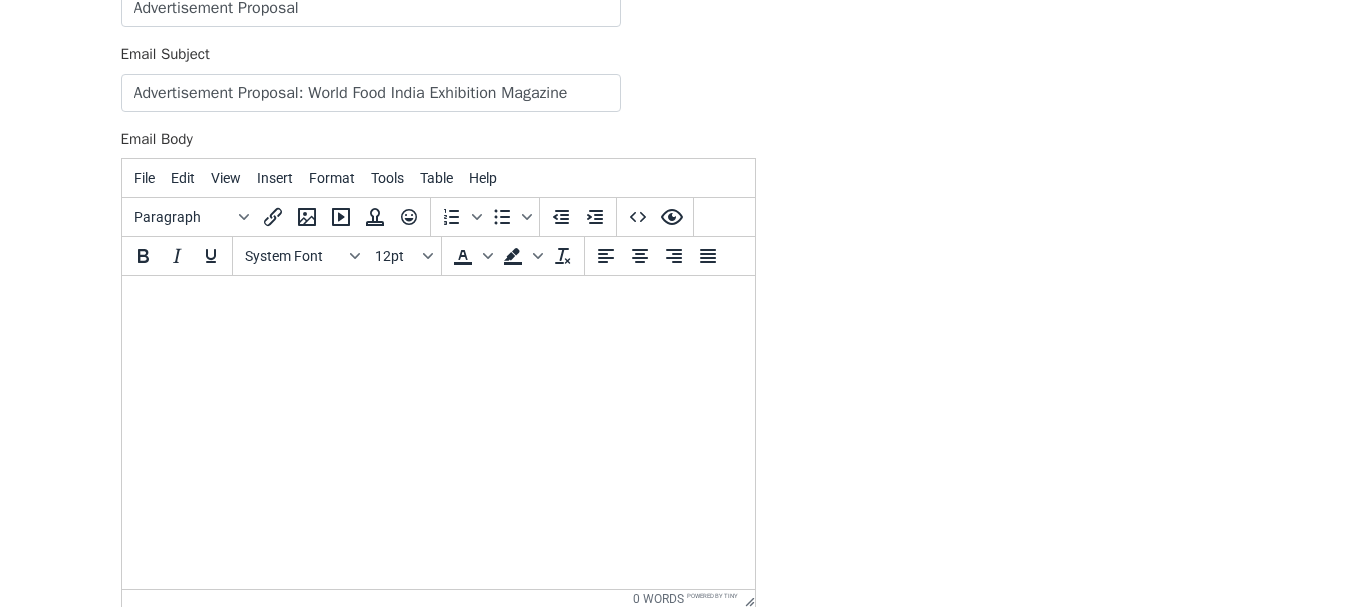 scroll, scrollTop: 200, scrollLeft: 0, axis: vertical 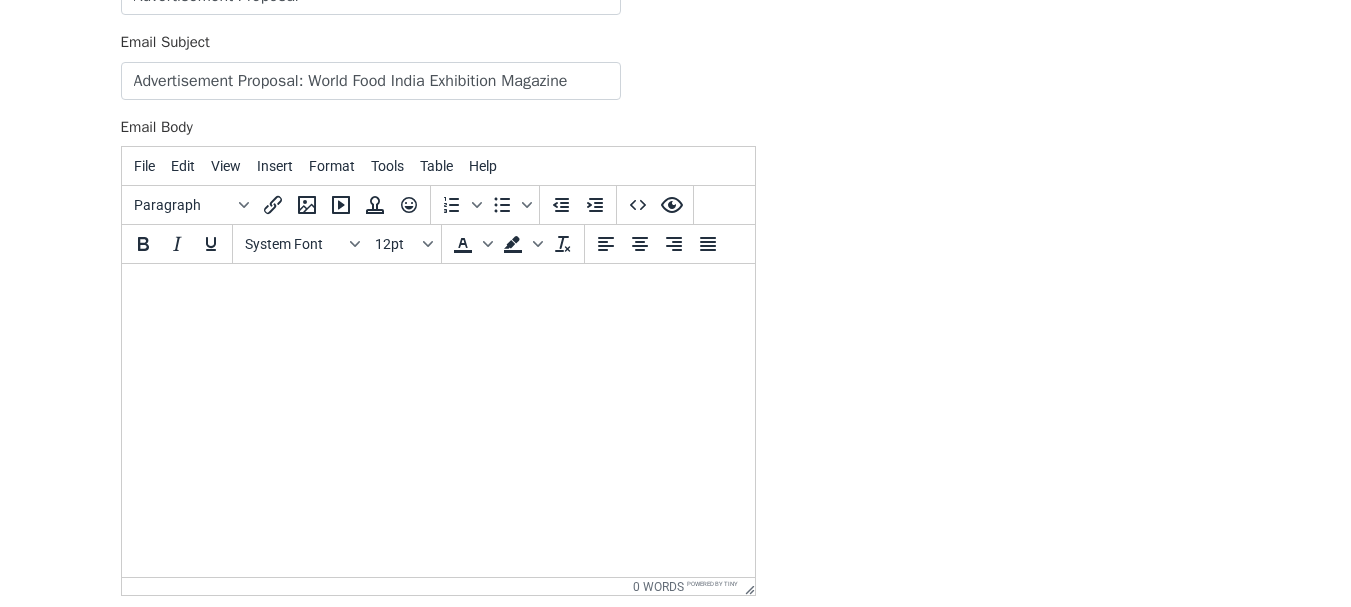 click at bounding box center (437, 291) 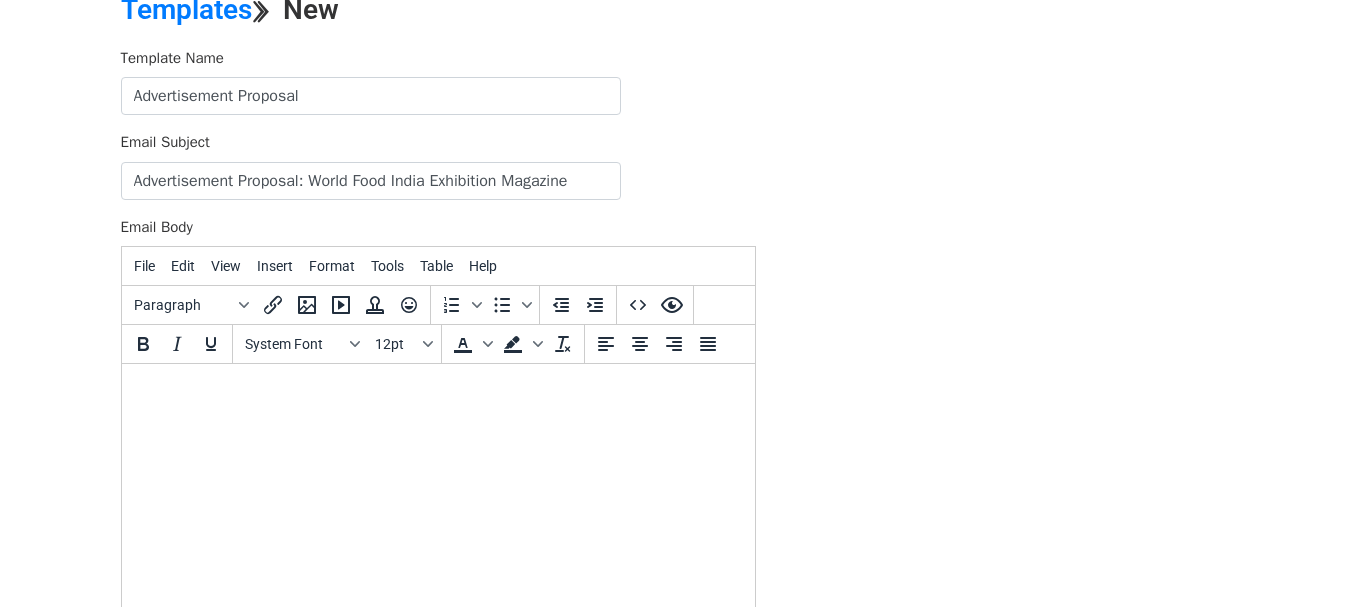 scroll, scrollTop: 0, scrollLeft: 0, axis: both 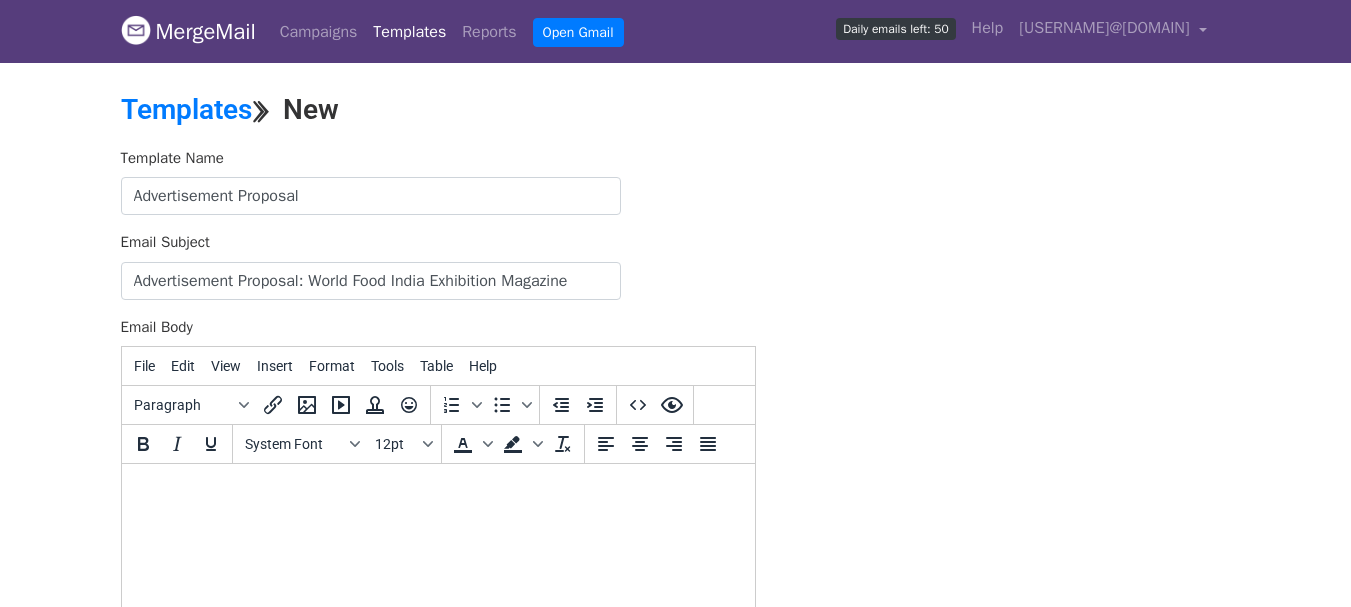 paste 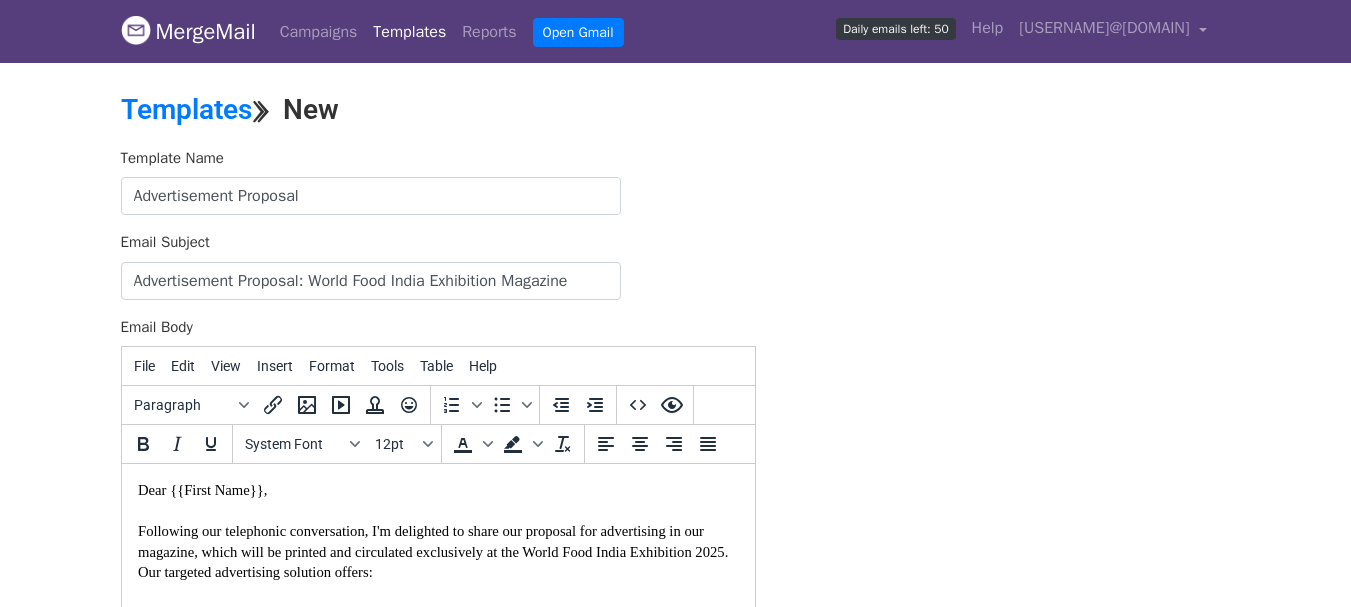 type 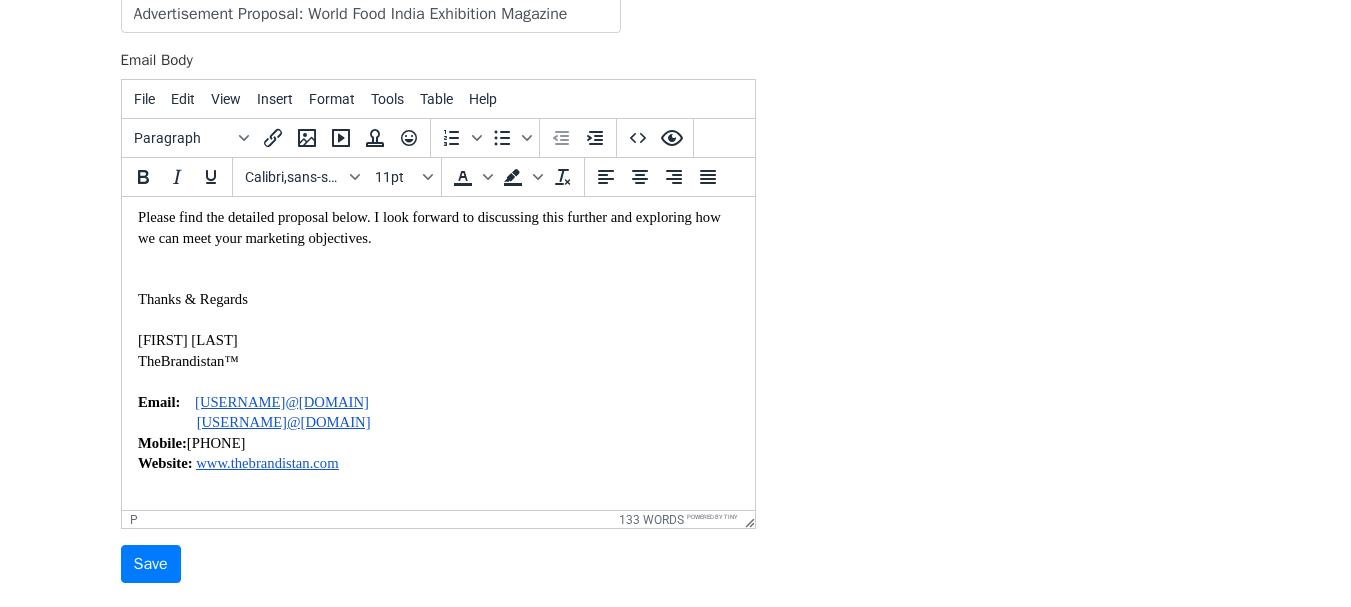 scroll, scrollTop: 405, scrollLeft: 0, axis: vertical 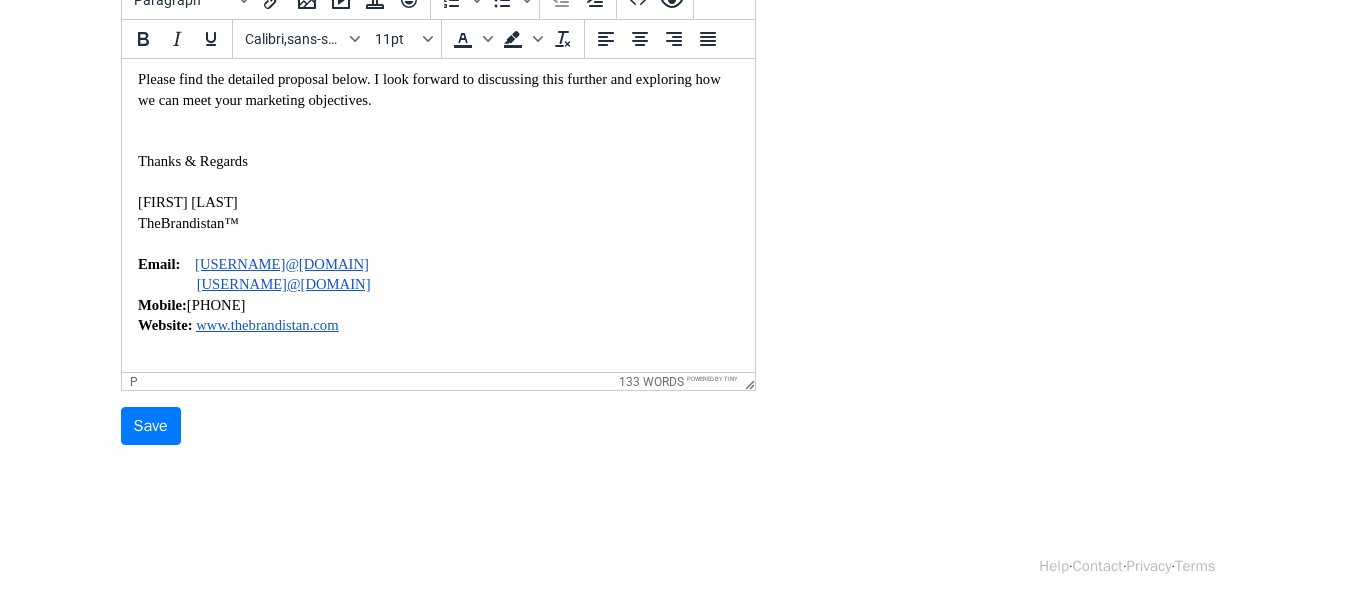 click at bounding box center [437, 346] 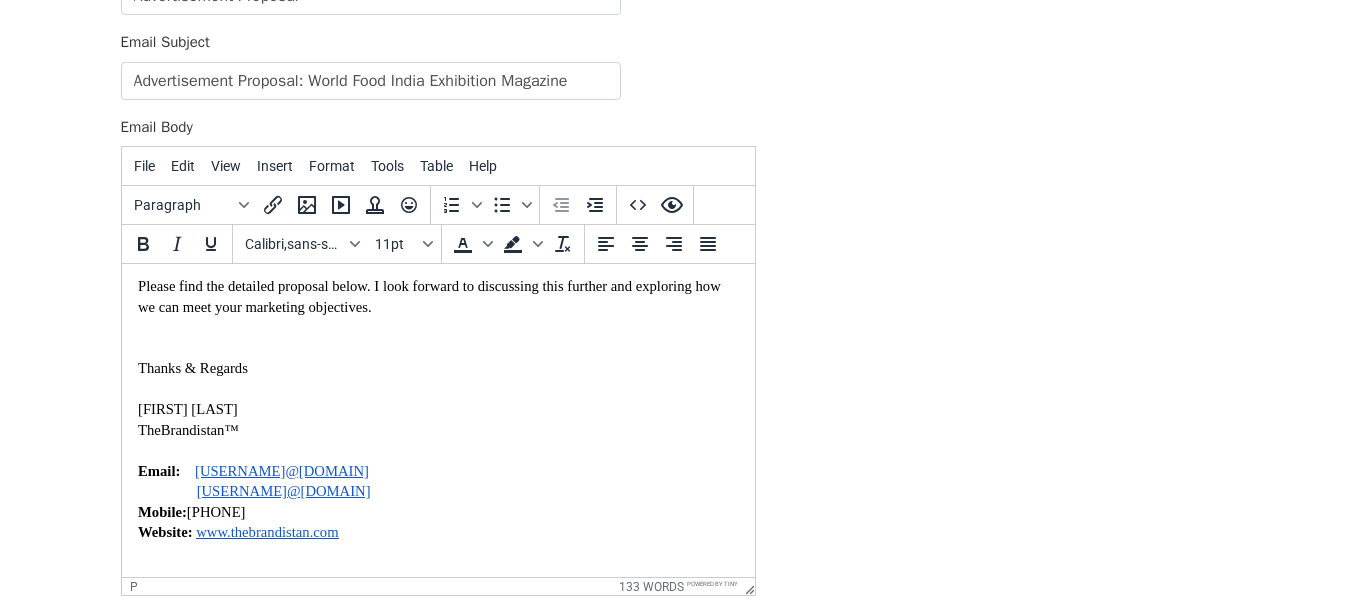 scroll, scrollTop: 314, scrollLeft: 0, axis: vertical 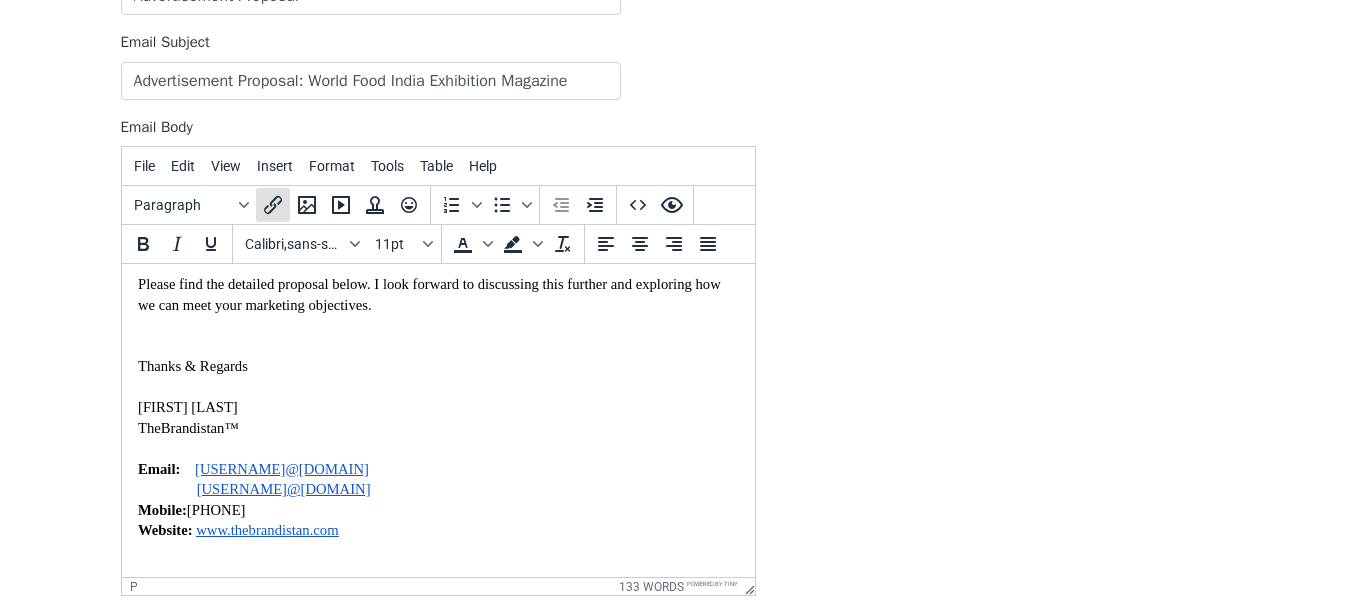 click 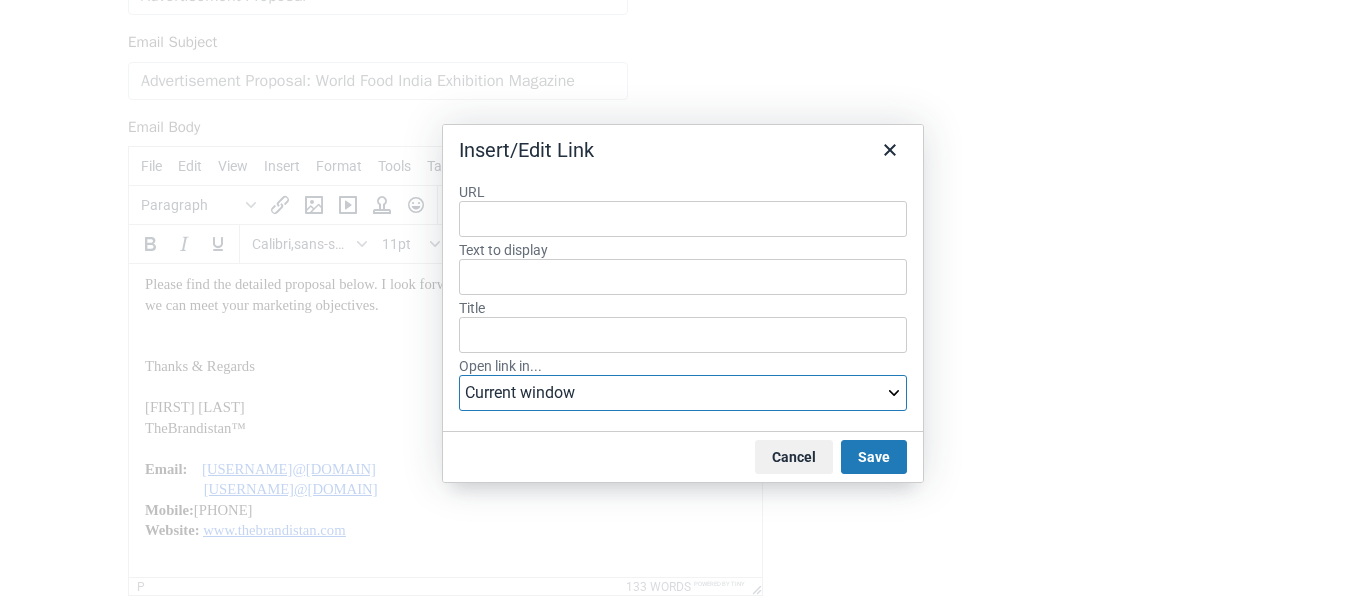 click on "Current window New window" at bounding box center [683, 393] 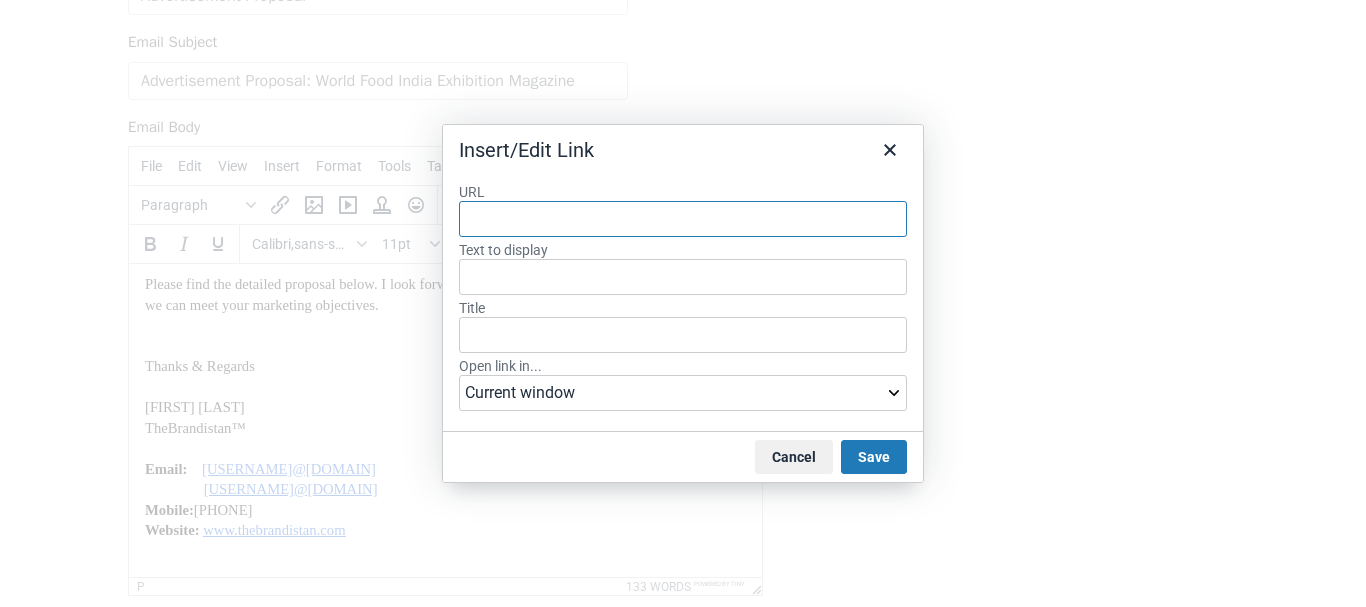 click on "URL Text to display Title Open link in... Current window New window" at bounding box center [683, 299] 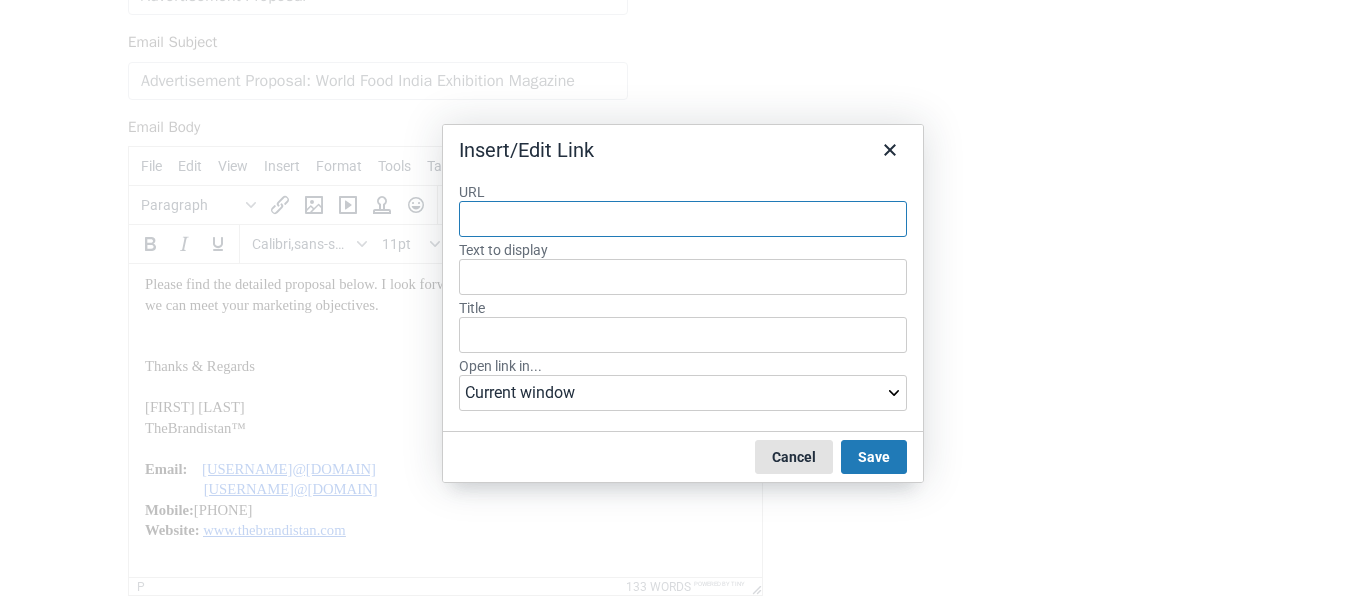 click on "Cancel" at bounding box center [794, 457] 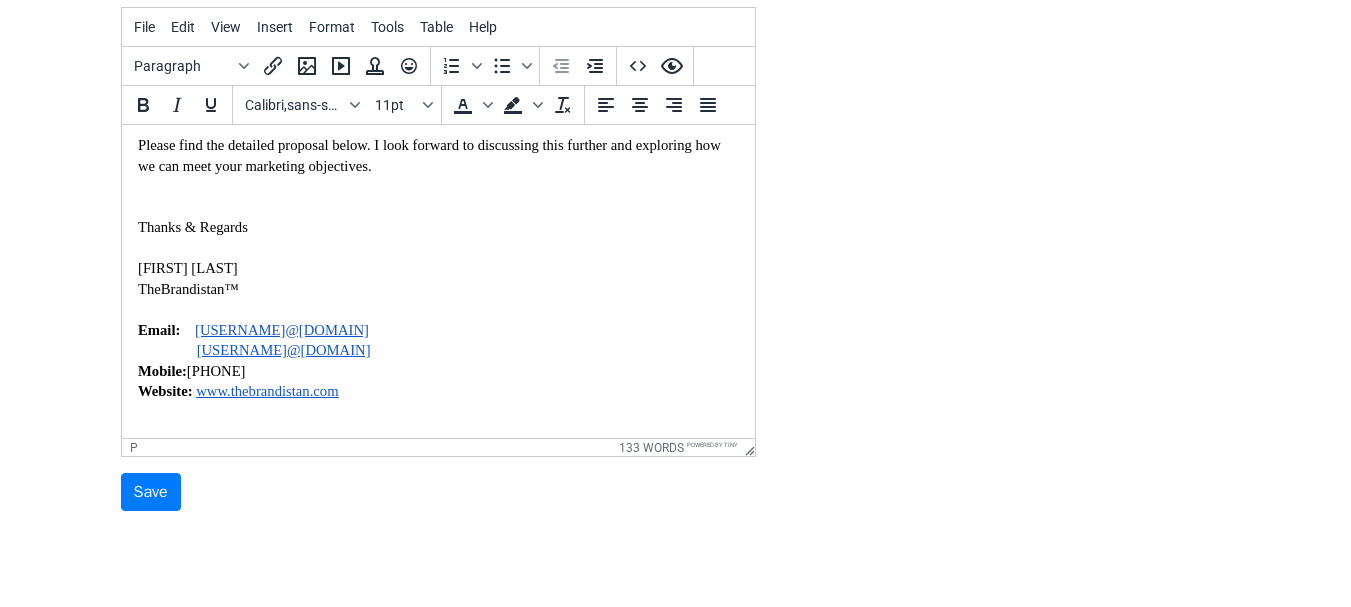 scroll, scrollTop: 305, scrollLeft: 0, axis: vertical 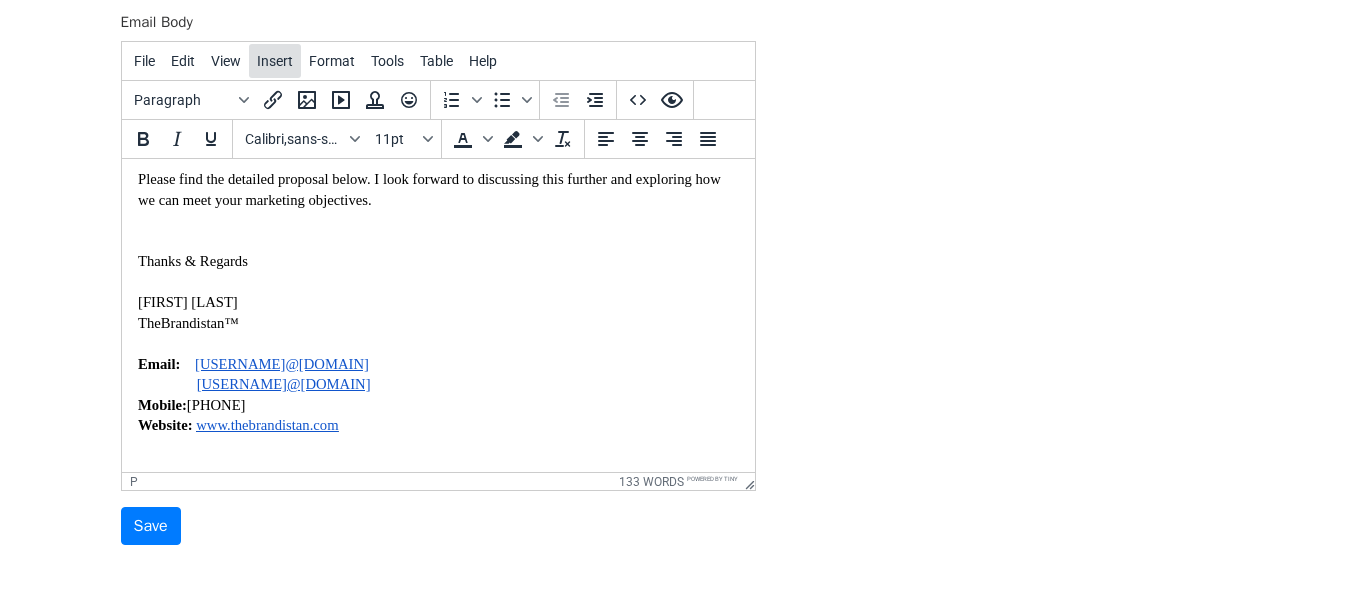 click on "Insert" at bounding box center (275, 61) 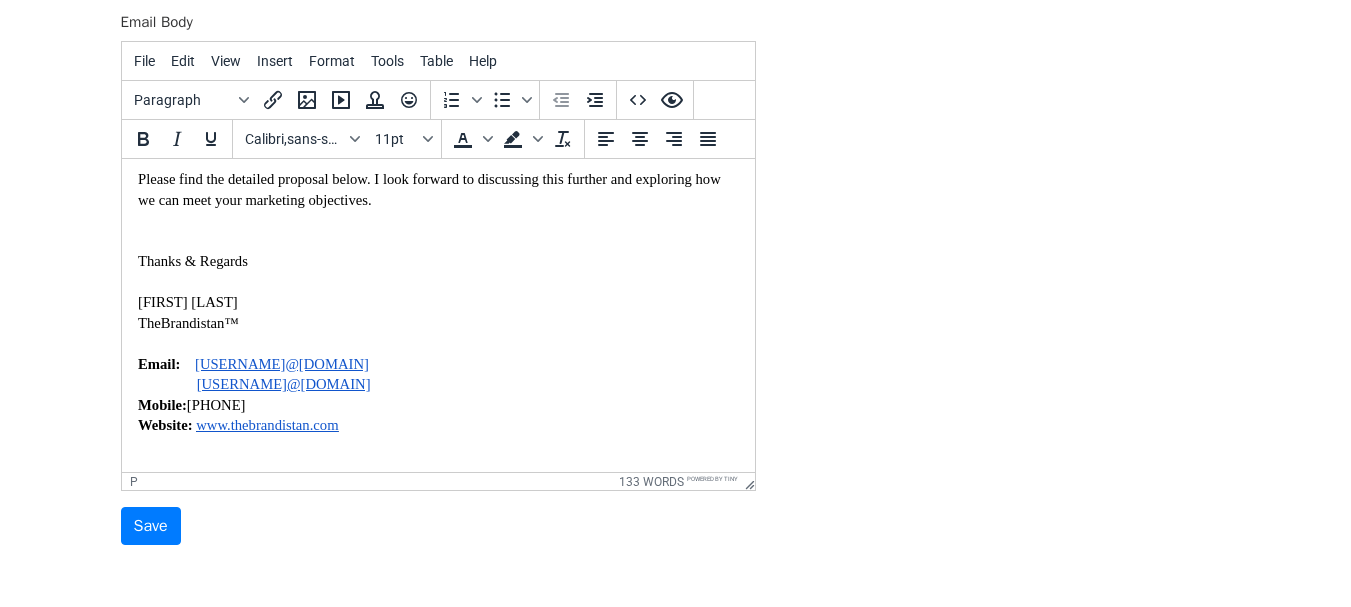 click on "Template Name
Advertisement Proposal
Email Subject
Advertisement Proposal: World Food India Exhibition Magazine
Email Body
File Edit View Insert Format Tools Table Help Paragraph To open the popup, press Shift+Enter To open the popup, press Shift+Enter Calibri,sans-serif 11pt To open the popup, press Shift+Enter To open the popup, press Shift+Enter p 133 words Powered by Tiny
Save" at bounding box center [676, 194] 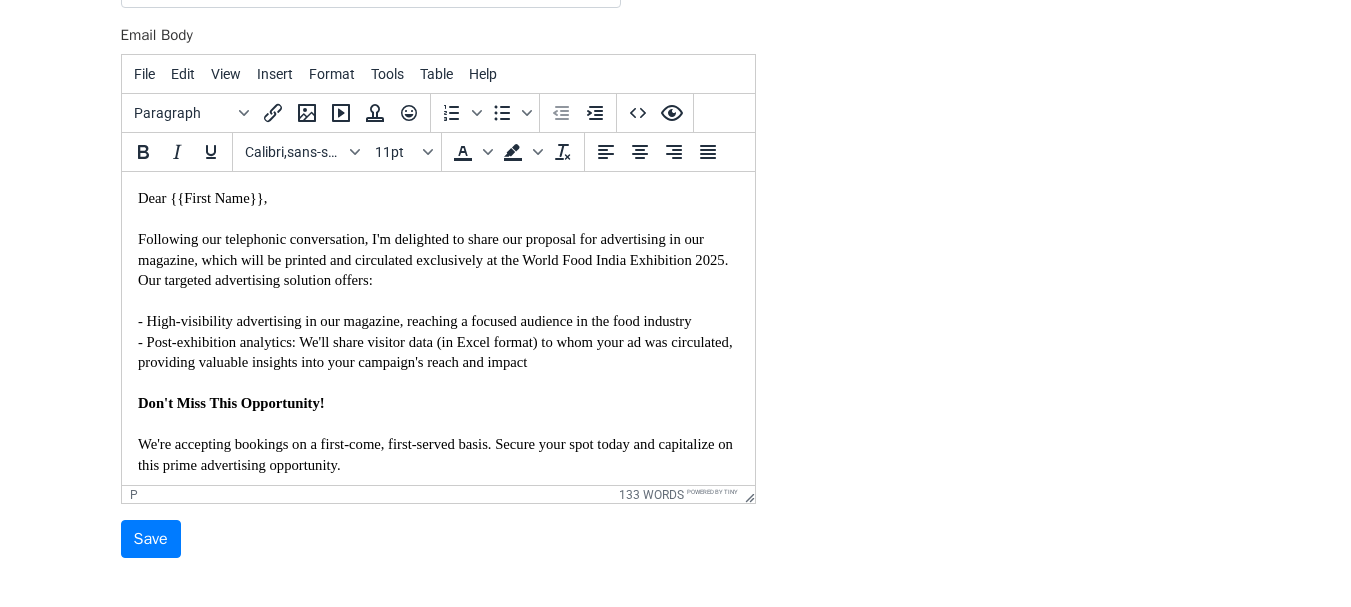 scroll, scrollTop: 300, scrollLeft: 0, axis: vertical 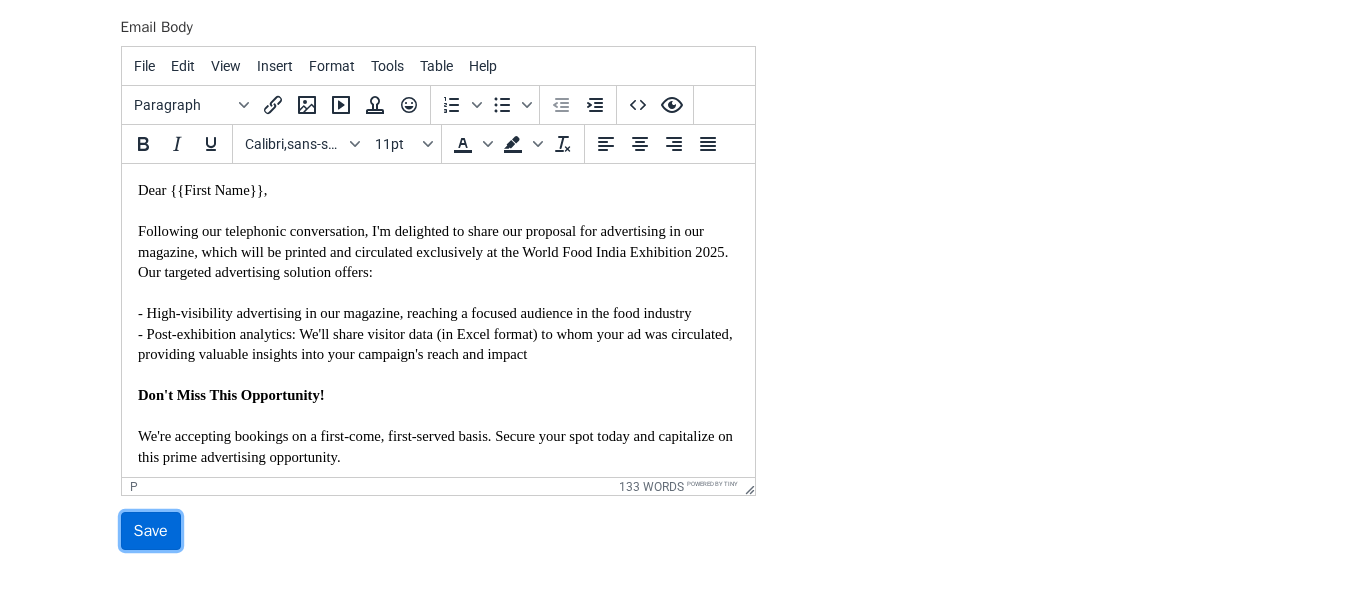 click on "Save" at bounding box center (151, 531) 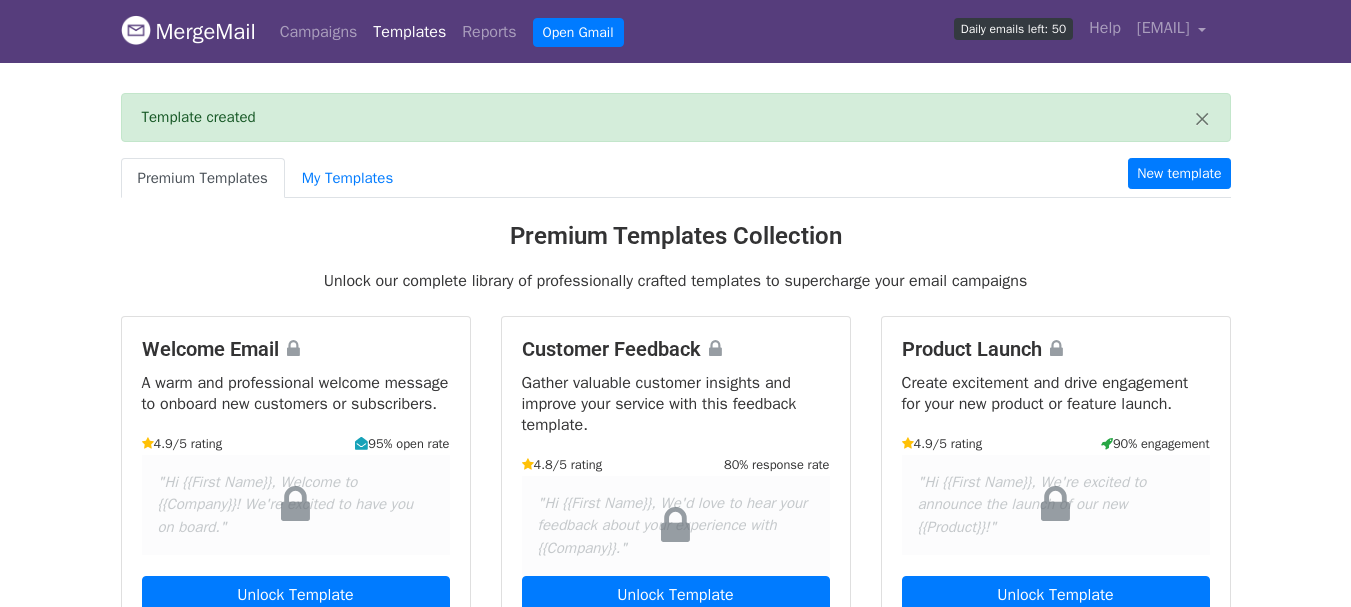 scroll, scrollTop: 0, scrollLeft: 0, axis: both 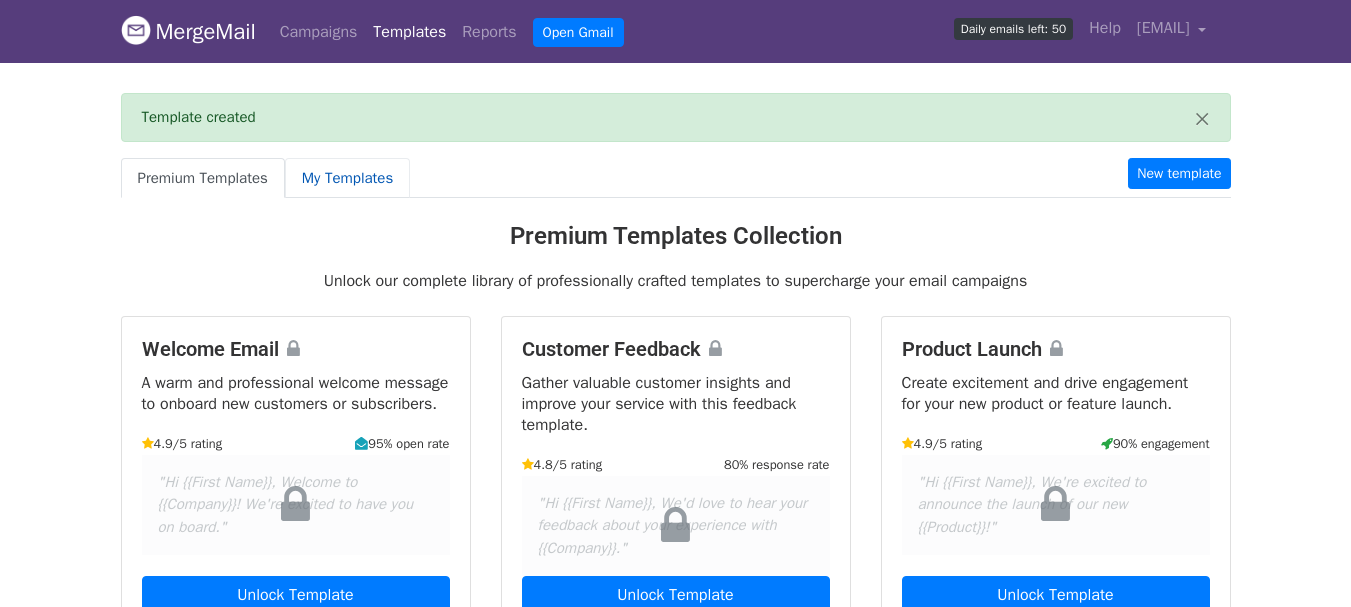 click on "My Templates" at bounding box center (347, 178) 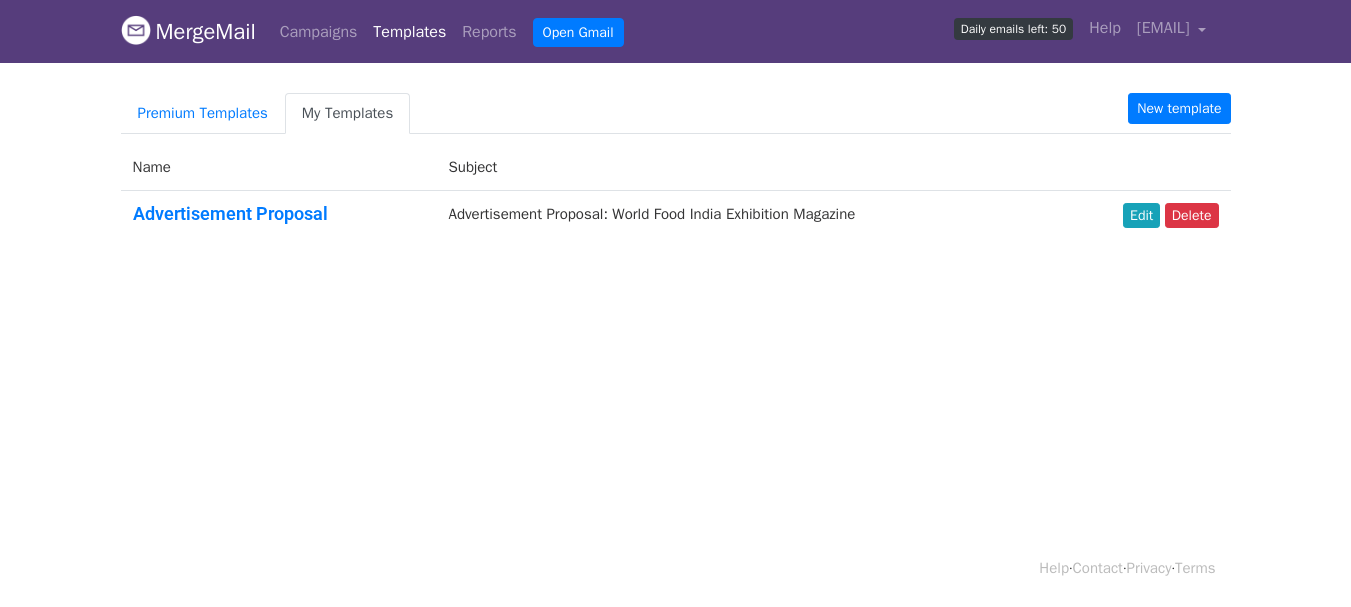 scroll, scrollTop: 0, scrollLeft: 0, axis: both 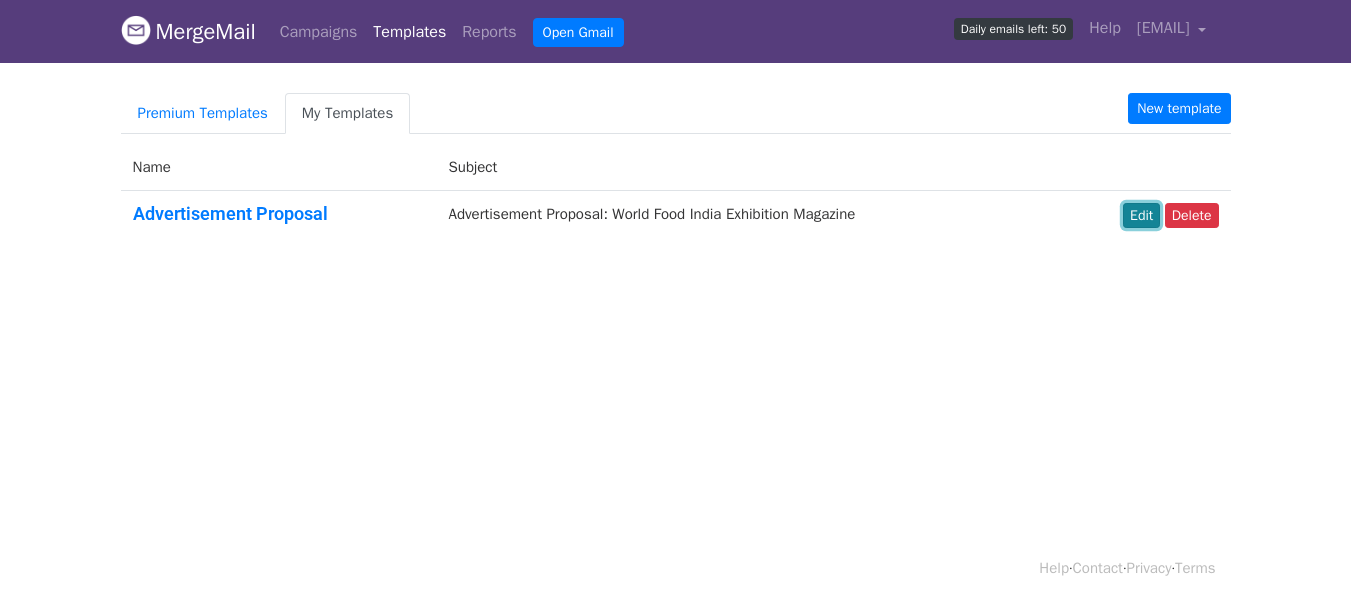 click on "Edit" at bounding box center (1141, 215) 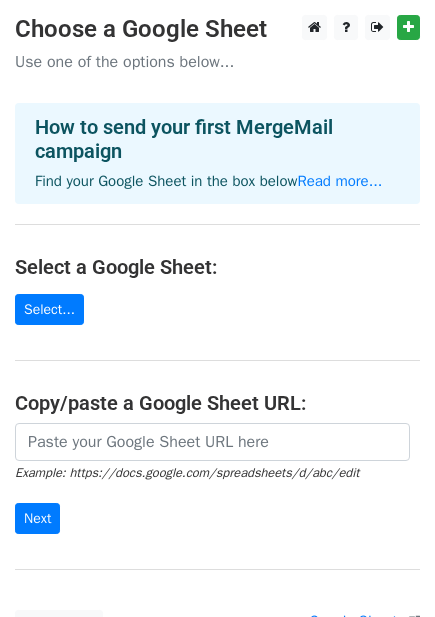 scroll, scrollTop: 0, scrollLeft: 0, axis: both 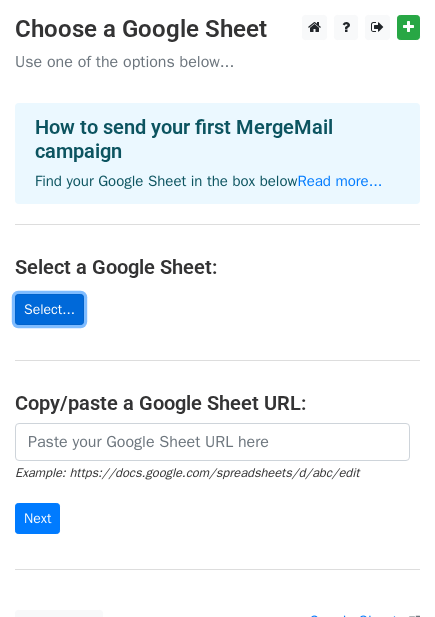 click on "Select..." at bounding box center (49, 309) 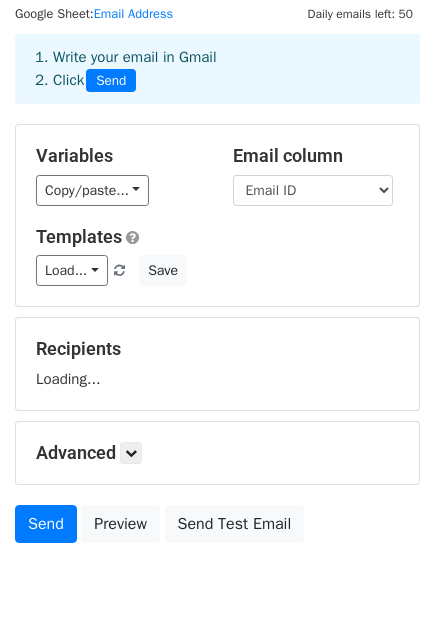 scroll, scrollTop: 111, scrollLeft: 0, axis: vertical 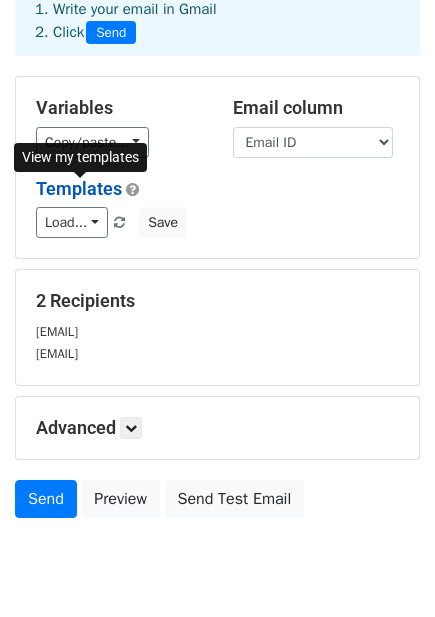 click on "Templates" at bounding box center (79, 188) 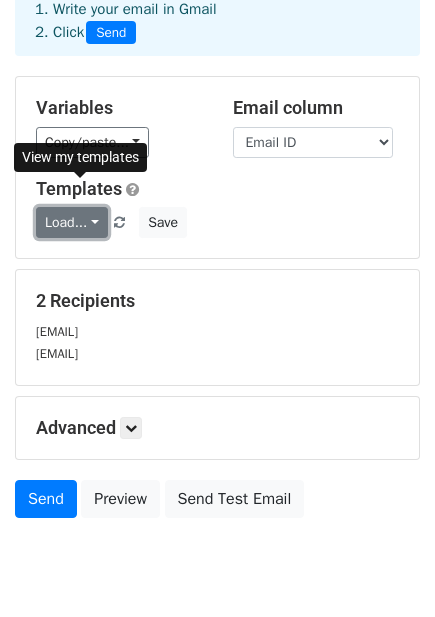 click on "Load..." at bounding box center (72, 222) 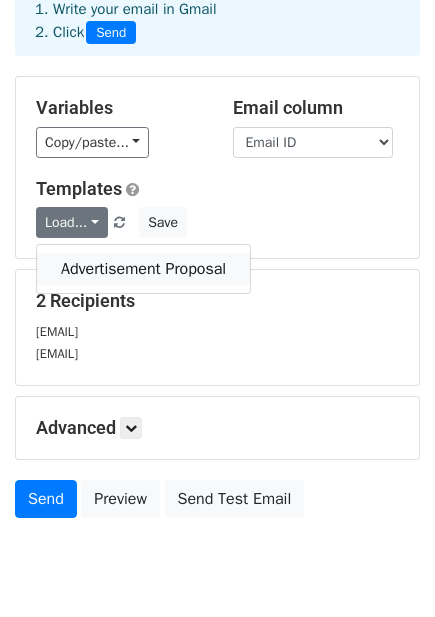 click on "Advertisement Proposal" at bounding box center [143, 269] 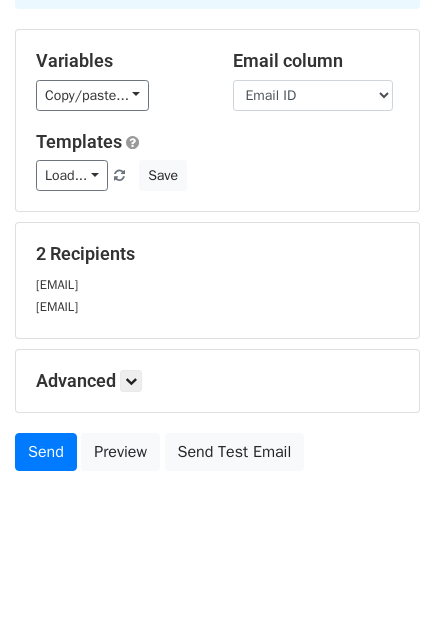 scroll, scrollTop: 182, scrollLeft: 0, axis: vertical 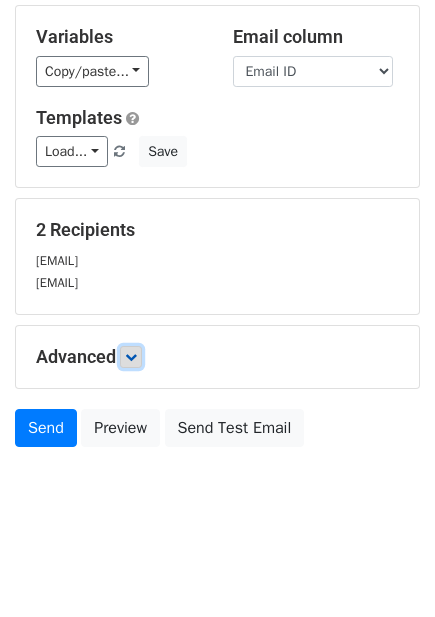 click at bounding box center (131, 357) 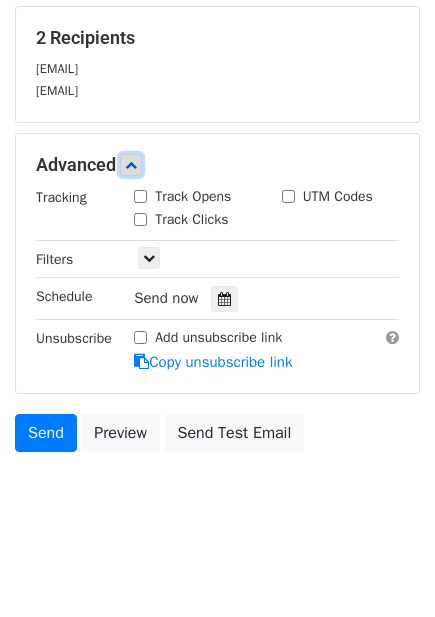 scroll, scrollTop: 380, scrollLeft: 0, axis: vertical 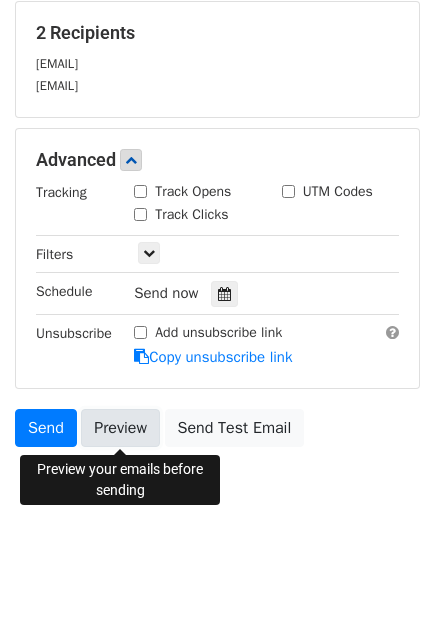 click on "Preview" at bounding box center (120, 428) 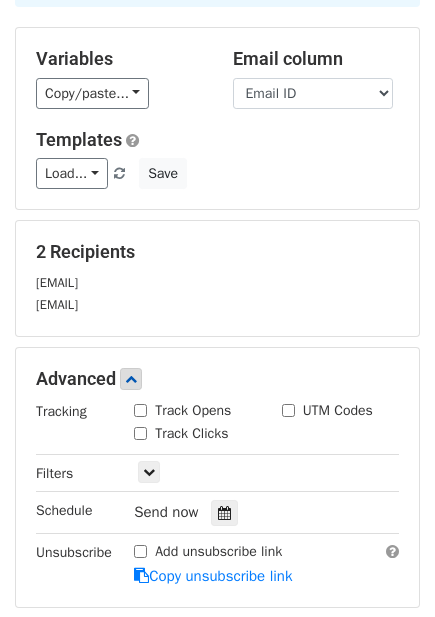 scroll, scrollTop: 157, scrollLeft: 0, axis: vertical 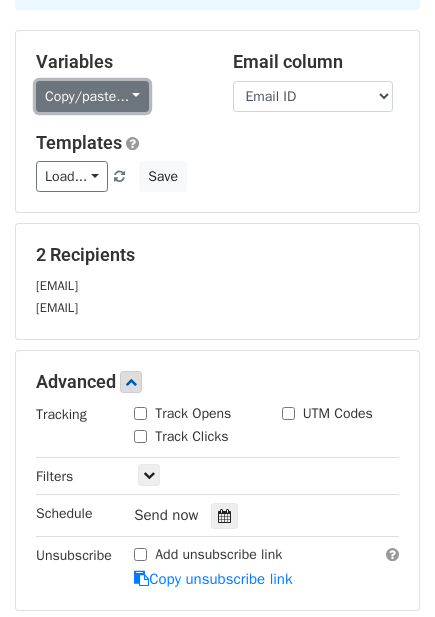 click on "Copy/paste..." at bounding box center (92, 96) 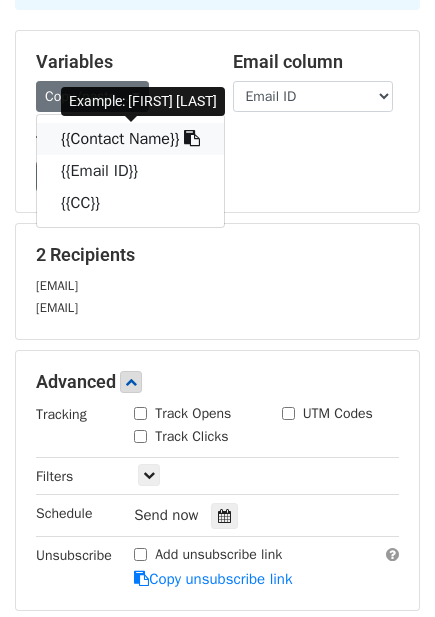 click on "{{Contact Name}}" at bounding box center (130, 139) 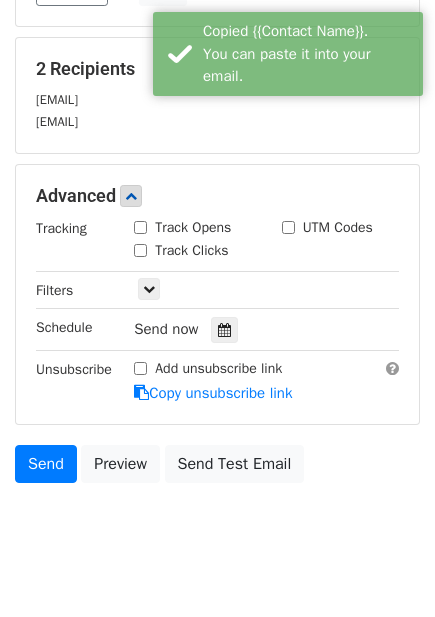 scroll, scrollTop: 380, scrollLeft: 0, axis: vertical 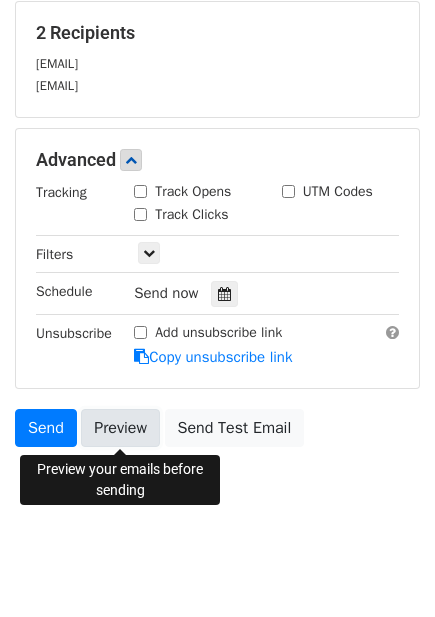 click on "Preview" at bounding box center [120, 428] 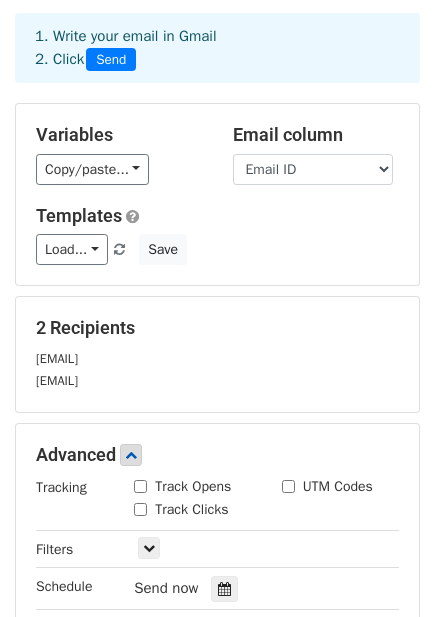scroll, scrollTop: 0, scrollLeft: 0, axis: both 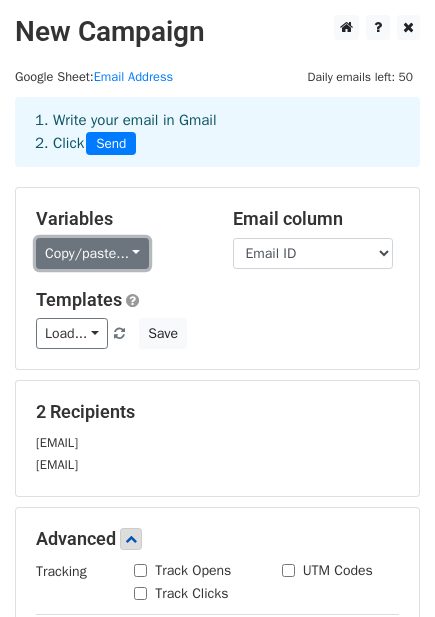 click on "Copy/paste..." at bounding box center (92, 253) 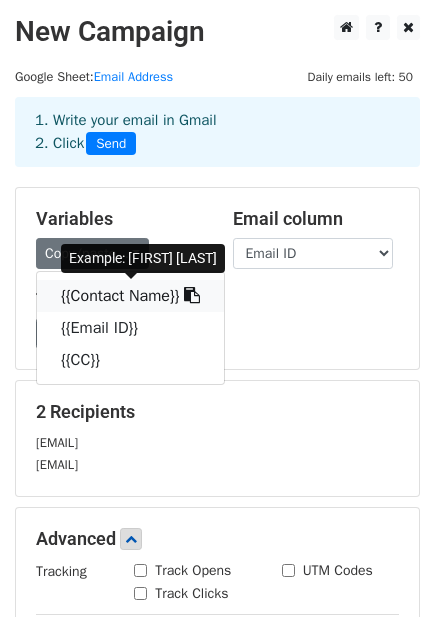 click on "{{Contact Name}}" at bounding box center (130, 296) 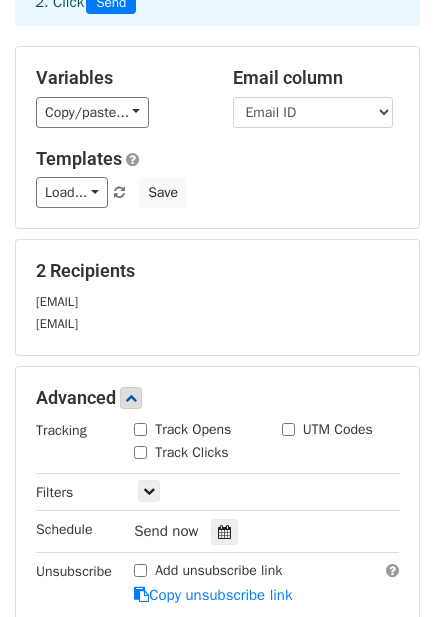 scroll, scrollTop: 380, scrollLeft: 0, axis: vertical 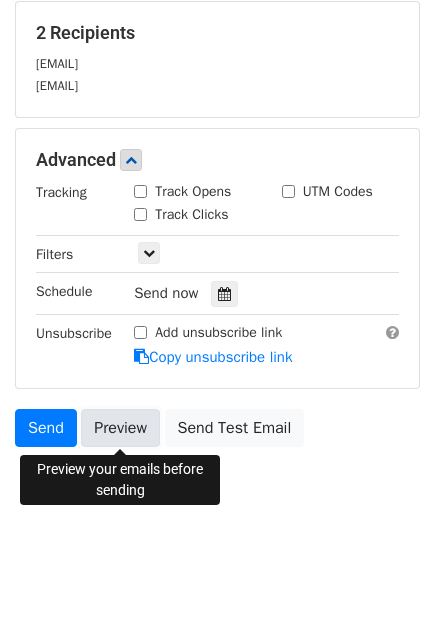 click on "Preview" at bounding box center [120, 428] 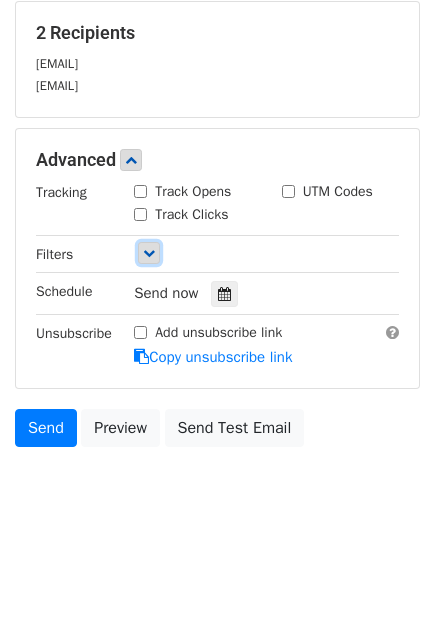 click at bounding box center (149, 253) 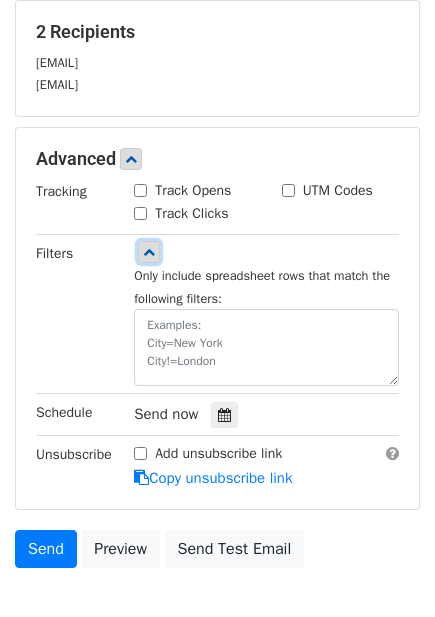 click at bounding box center (149, 252) 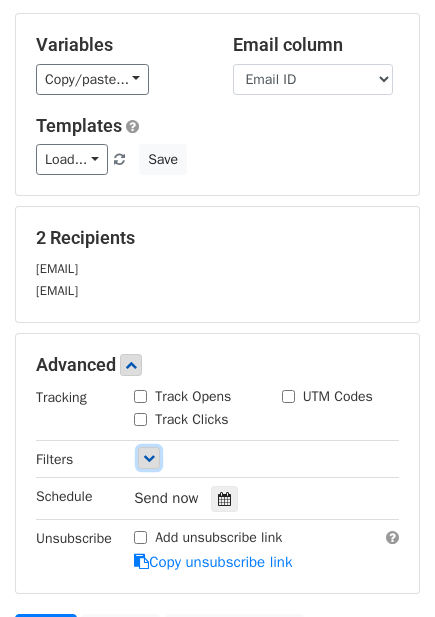 scroll, scrollTop: 380, scrollLeft: 0, axis: vertical 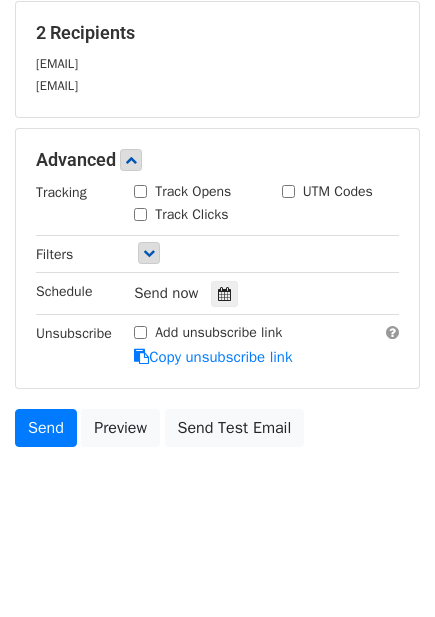 click on "New Campaign
Daily emails left: 50
Google Sheet:
Email Address
1. Write your email in Gmail
2. Click
Send
Variables
Copy/paste...
{{Contact Name}}
{{Email ID}}
{{CC}}
Email column
Contact Name
Email ID
CC
Templates
Load...
Advertisement Proposal
Save
2 Recipients
info@chadhasales.com
reach.1ness@gmail.com
Advanced
Tracking
Track Opens
UTM Codes
Track Clicks
Filters
Only include spreadsheet rows that match the following filters:
Schedule
Send now
Unsubscribe
Add unsubscribe link
Copy unsubscribe link
Send
Preview
Send Test Email
August September October November December 2025 Mon" at bounding box center [217, 86] 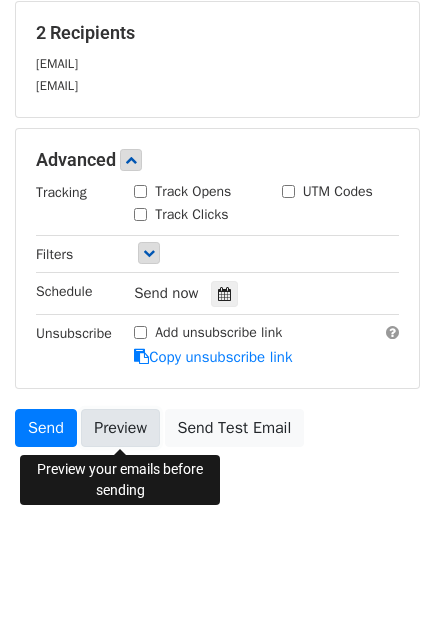 click on "Preview" at bounding box center [120, 428] 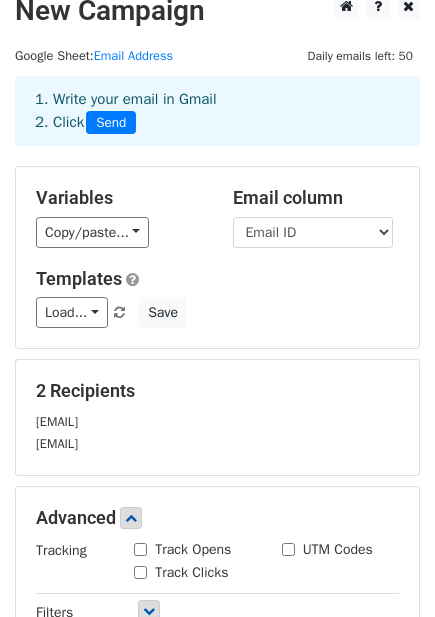 scroll, scrollTop: 0, scrollLeft: 0, axis: both 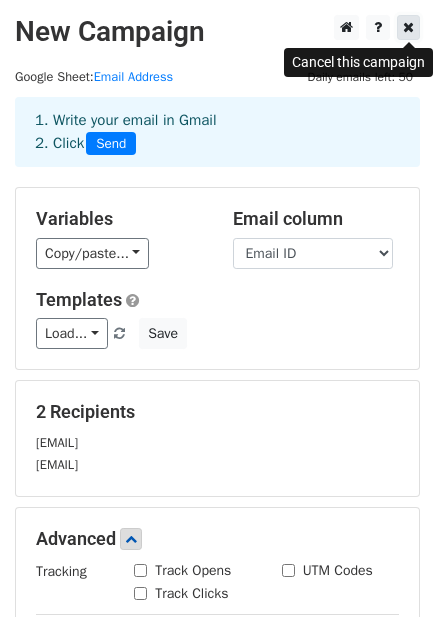 click at bounding box center [408, 27] 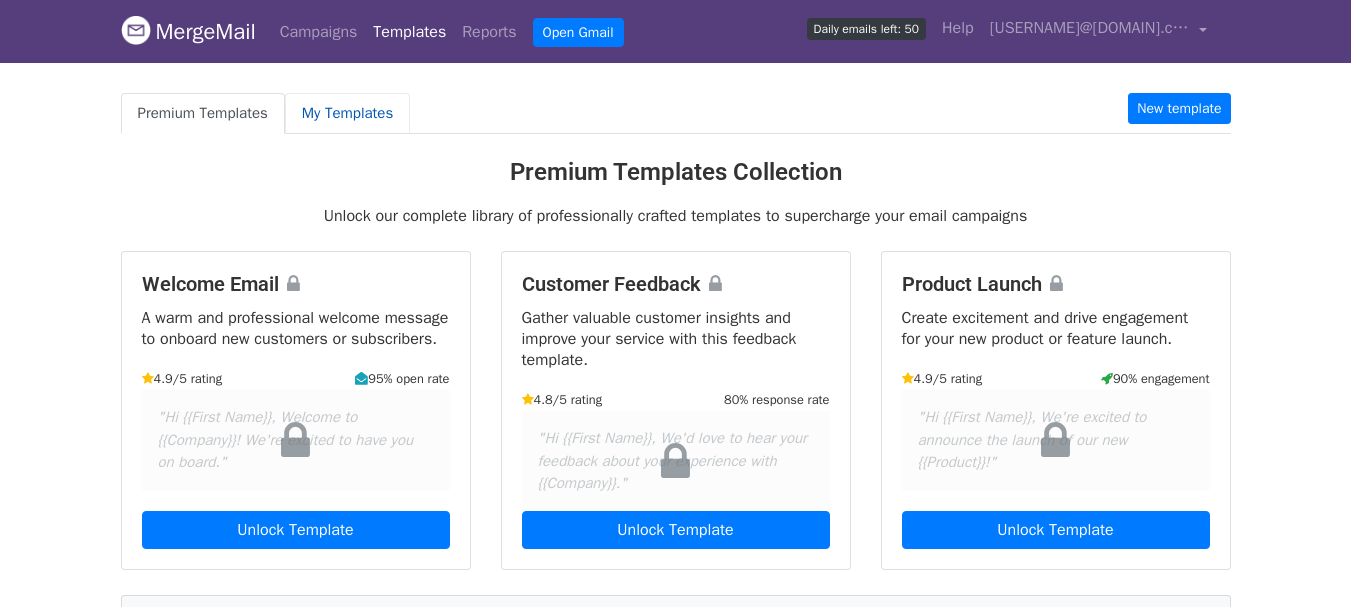 scroll, scrollTop: 0, scrollLeft: 0, axis: both 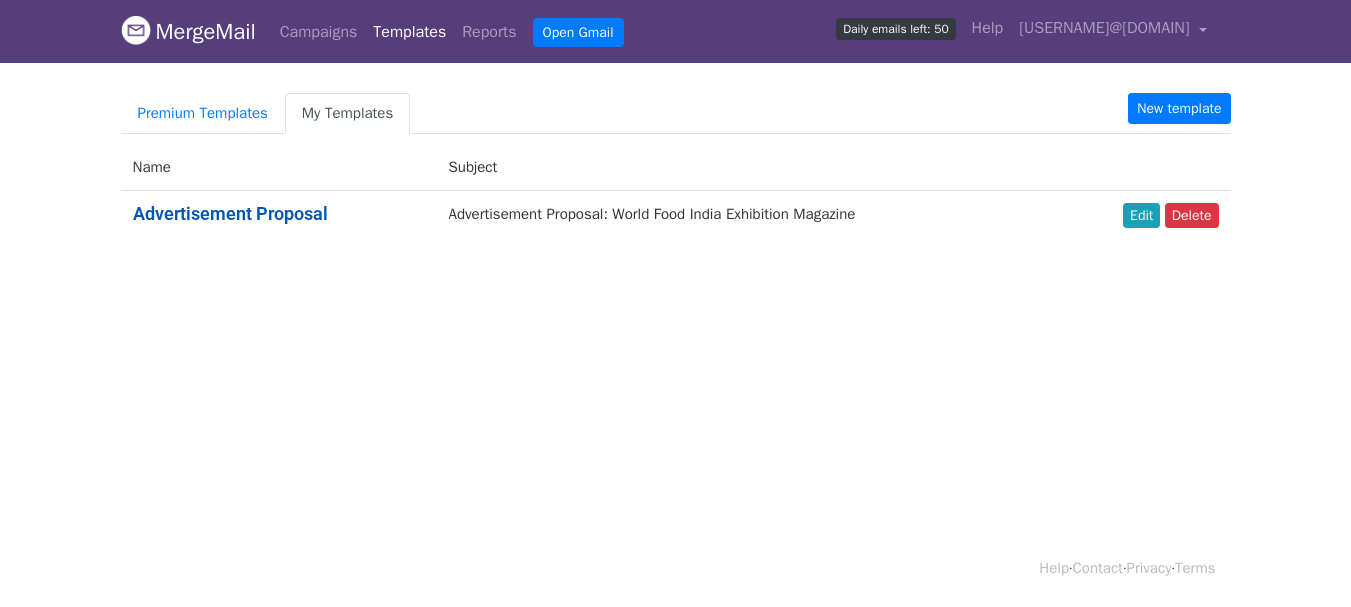 click on "Advertisement Proposal" at bounding box center (230, 213) 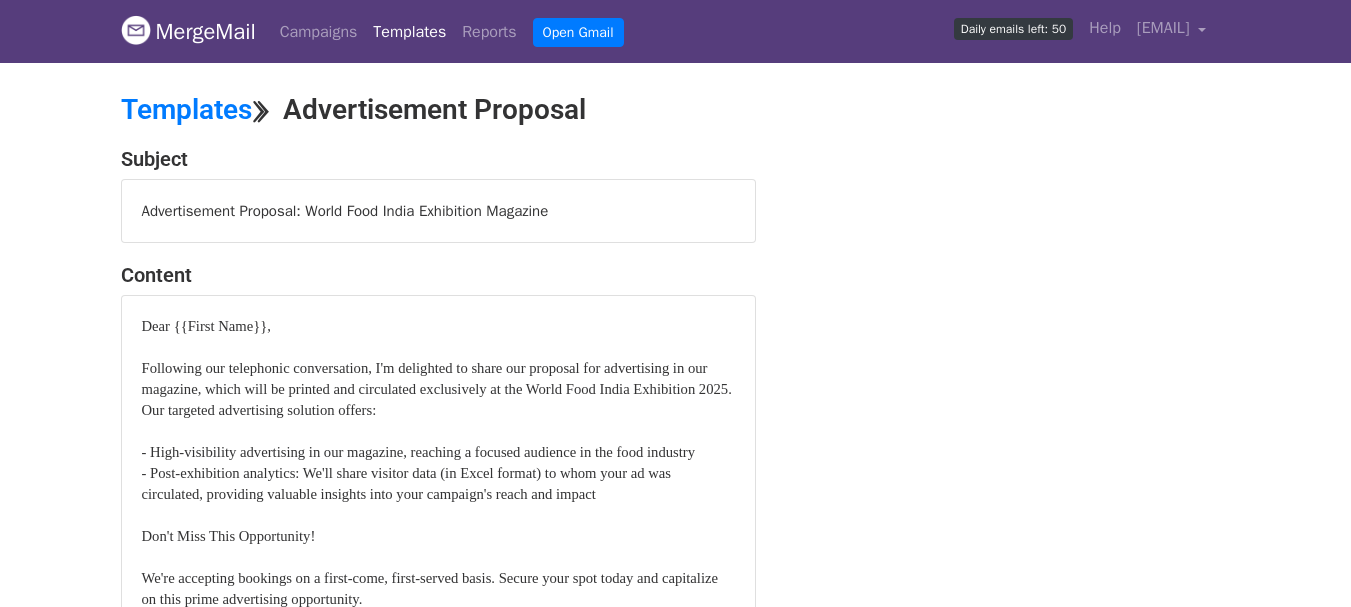 scroll, scrollTop: 0, scrollLeft: 0, axis: both 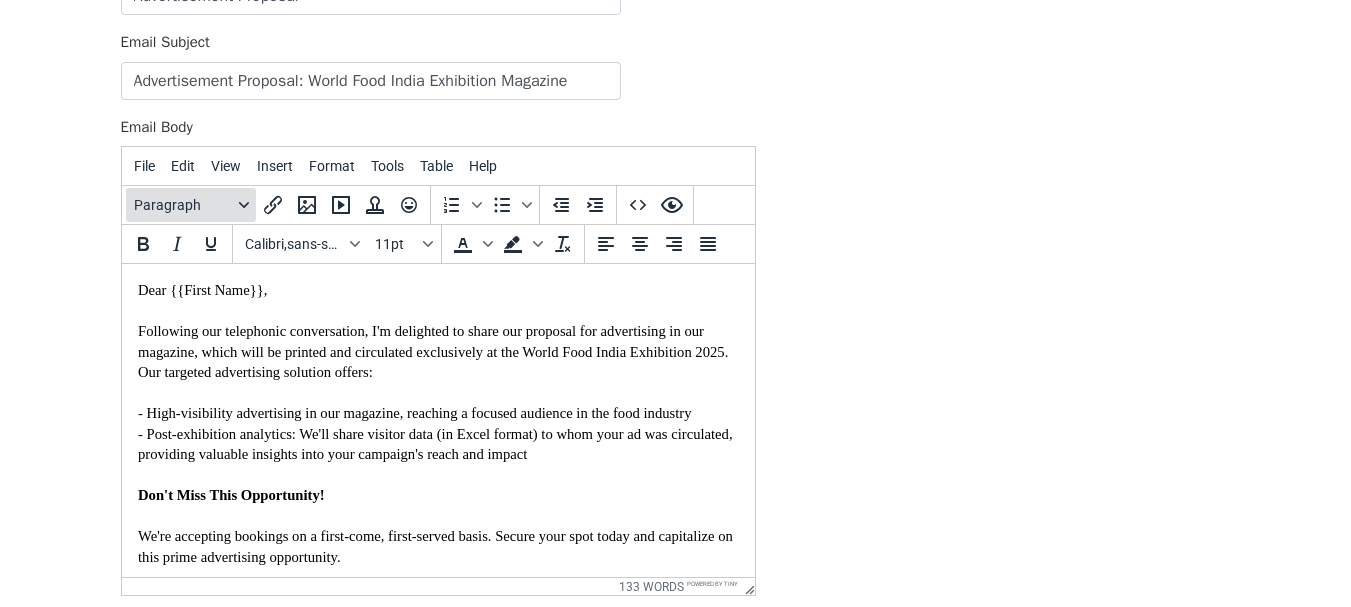 click 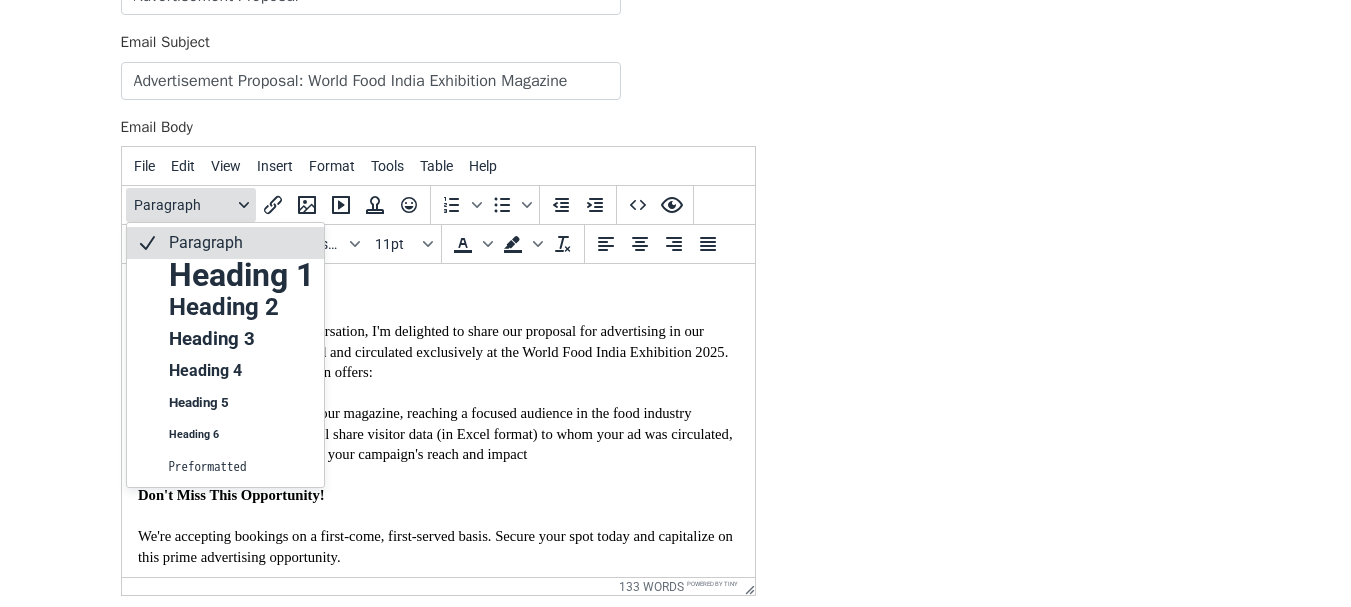 click 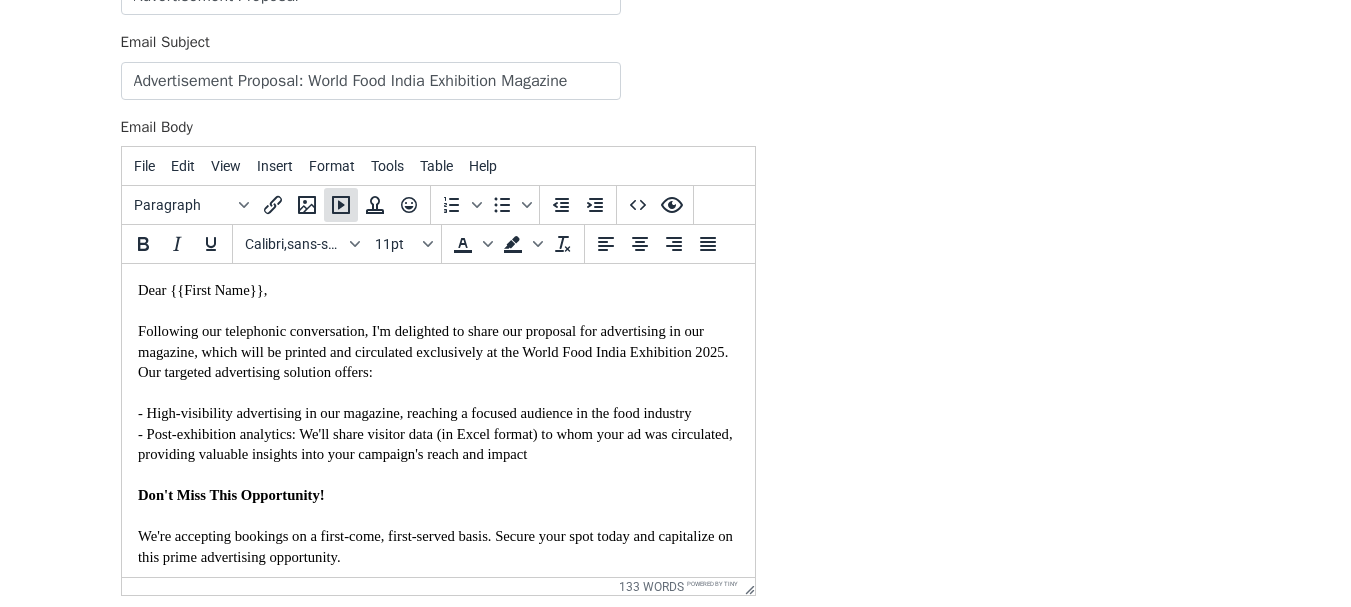 click 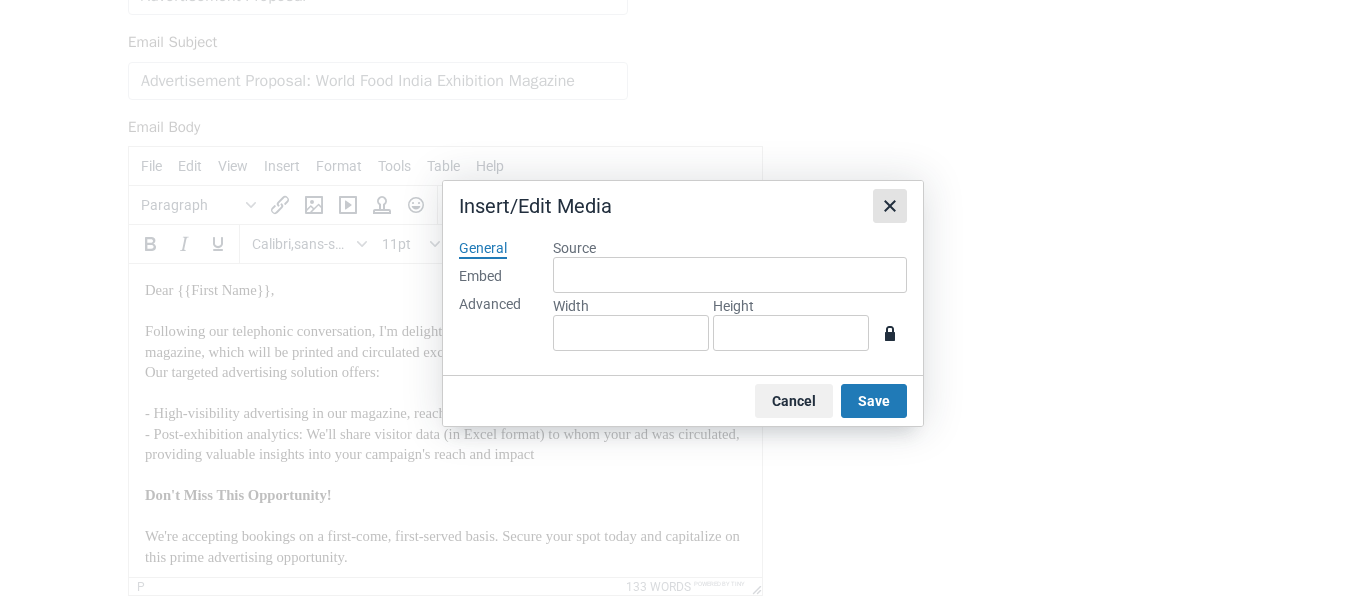 click 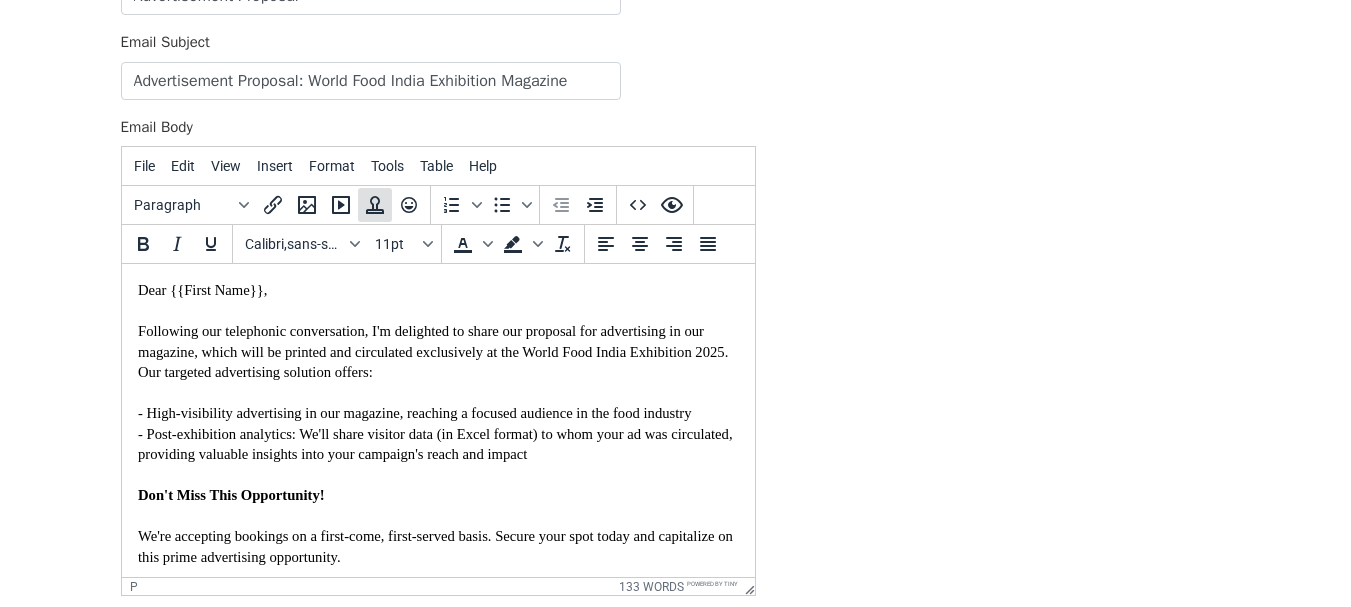 click 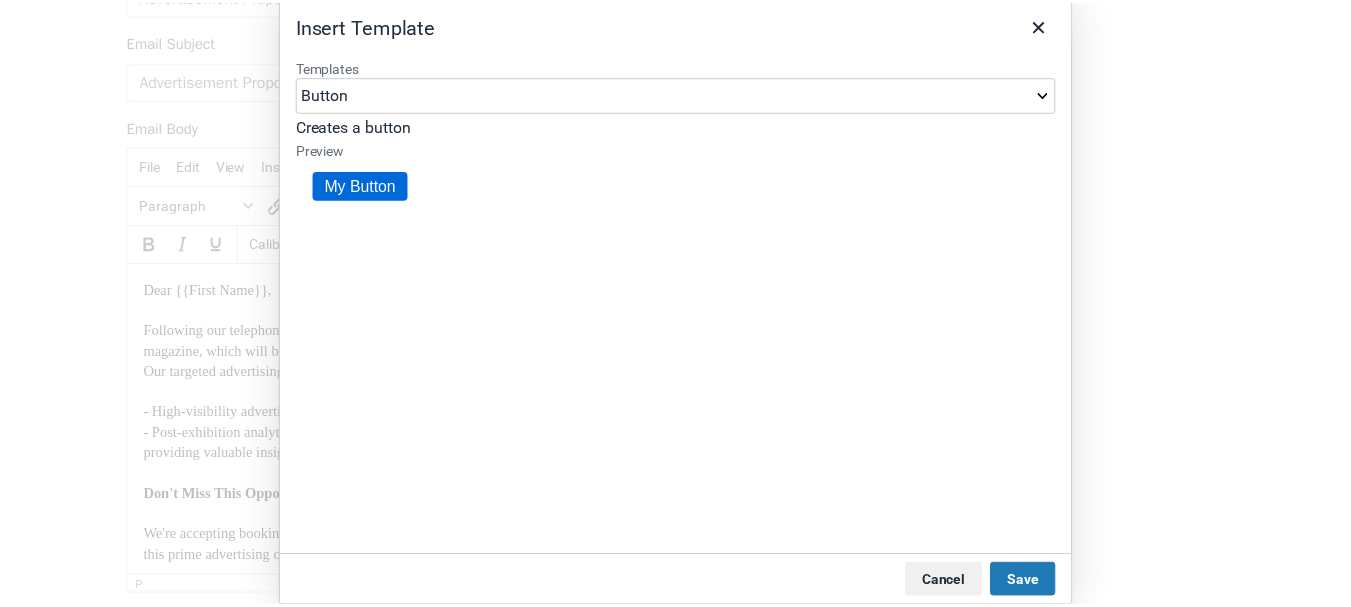 scroll, scrollTop: 0, scrollLeft: 0, axis: both 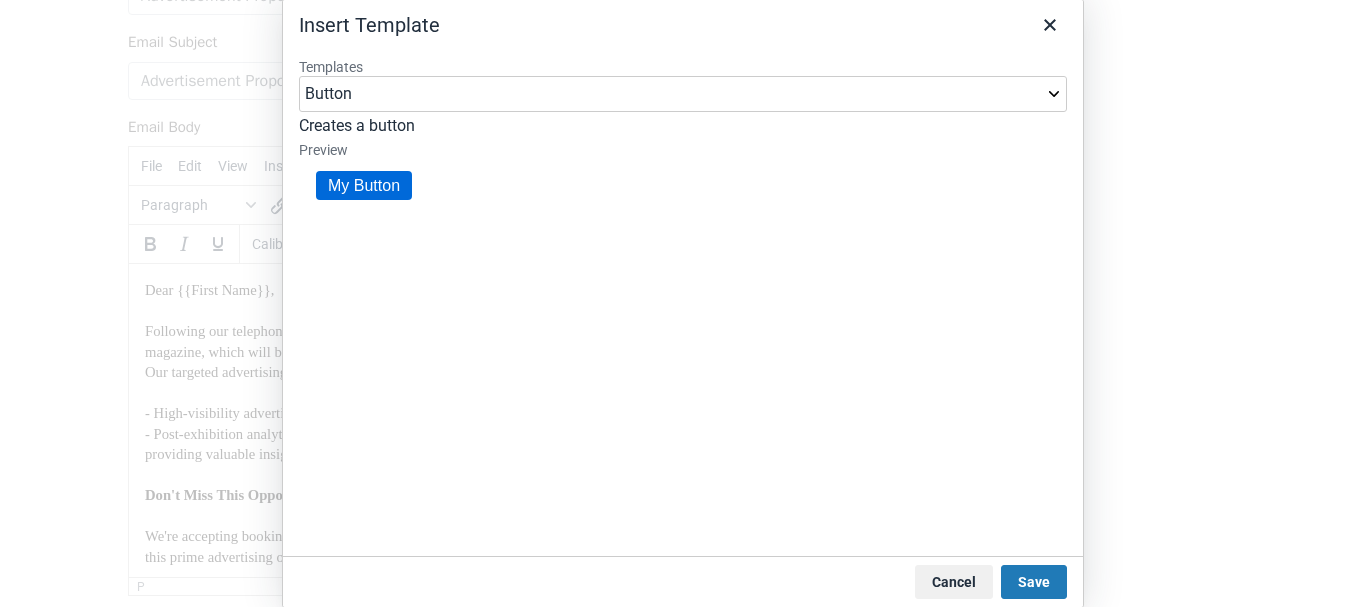 click on "Button Button (Large) Header" at bounding box center (683, 94) 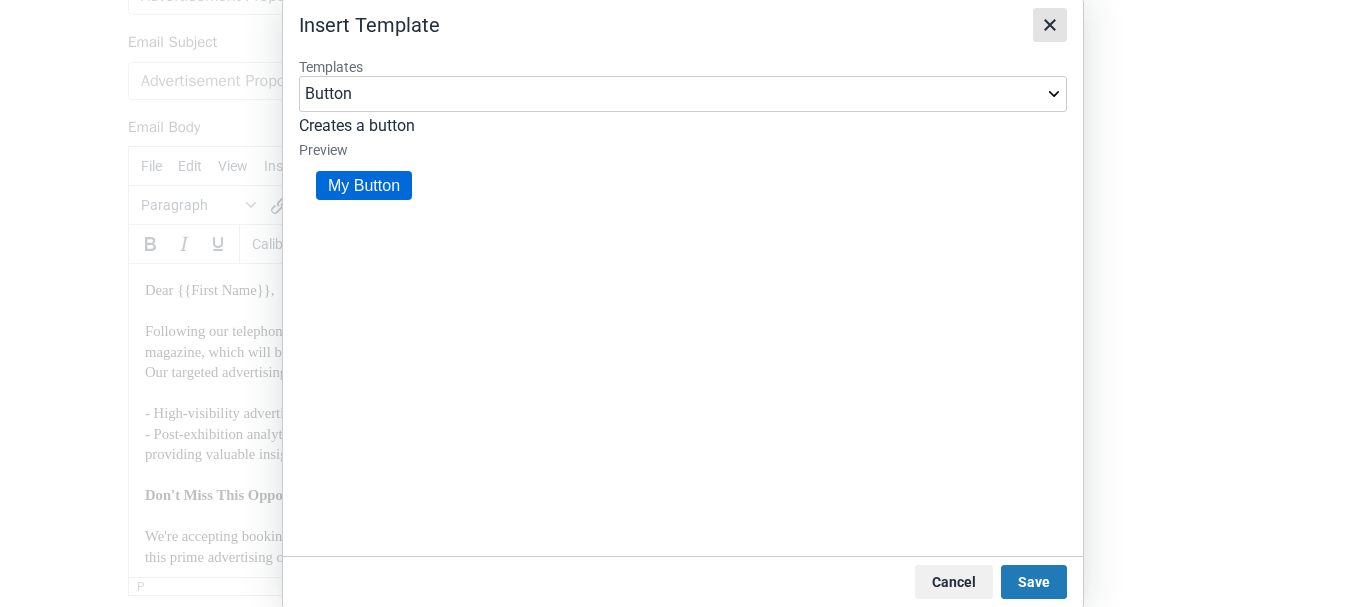click 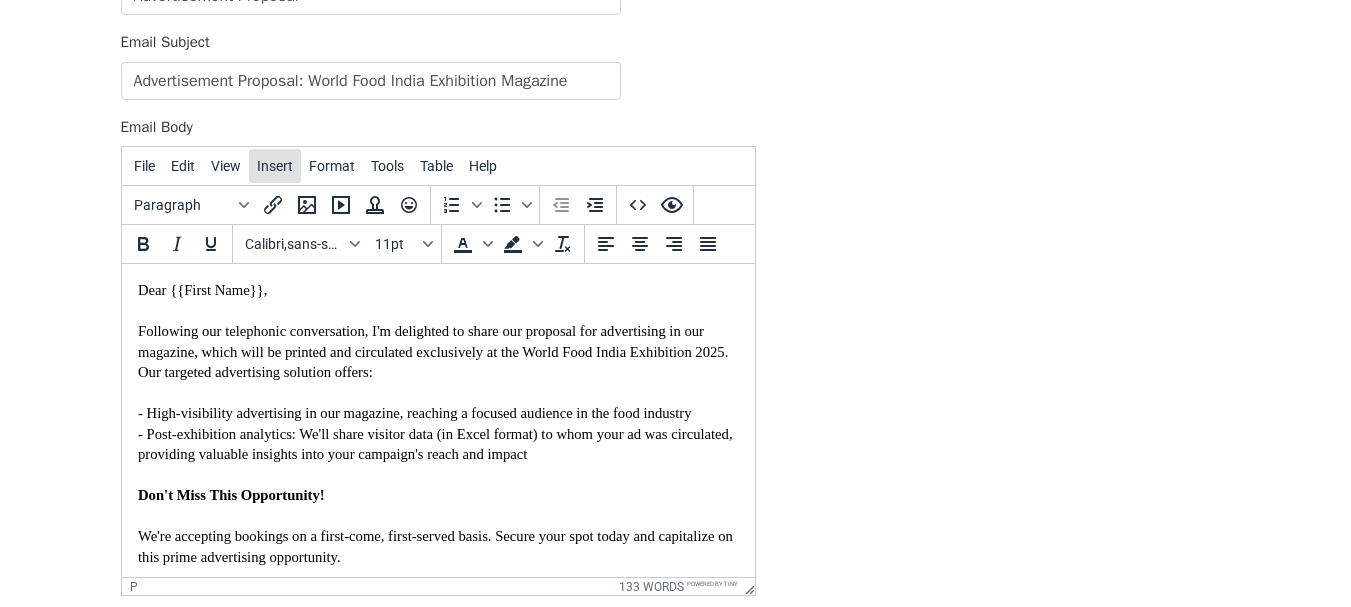 click on "Insert" at bounding box center (275, 166) 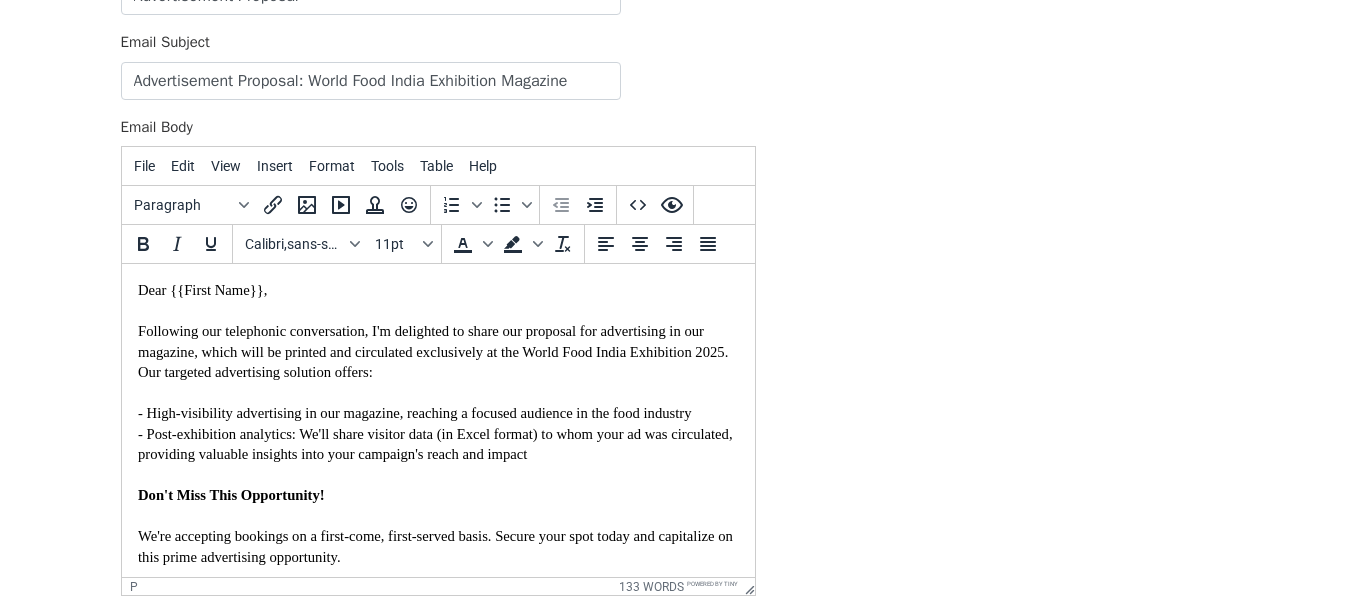 click on "Template Name
Advertisement Proposal
Email Subject
Advertisement Proposal: World Food India Exhibition Magazine
Email Body
File Edit View Insert Format Tools Table Help Paragraph To open the popup, press Shift+Enter To open the popup, press Shift+Enter Calibri,sans-serif 11pt To open the popup, press Shift+Enter To open the popup, press Shift+Enter p 133 words Powered by Tiny
Save" at bounding box center [676, 299] 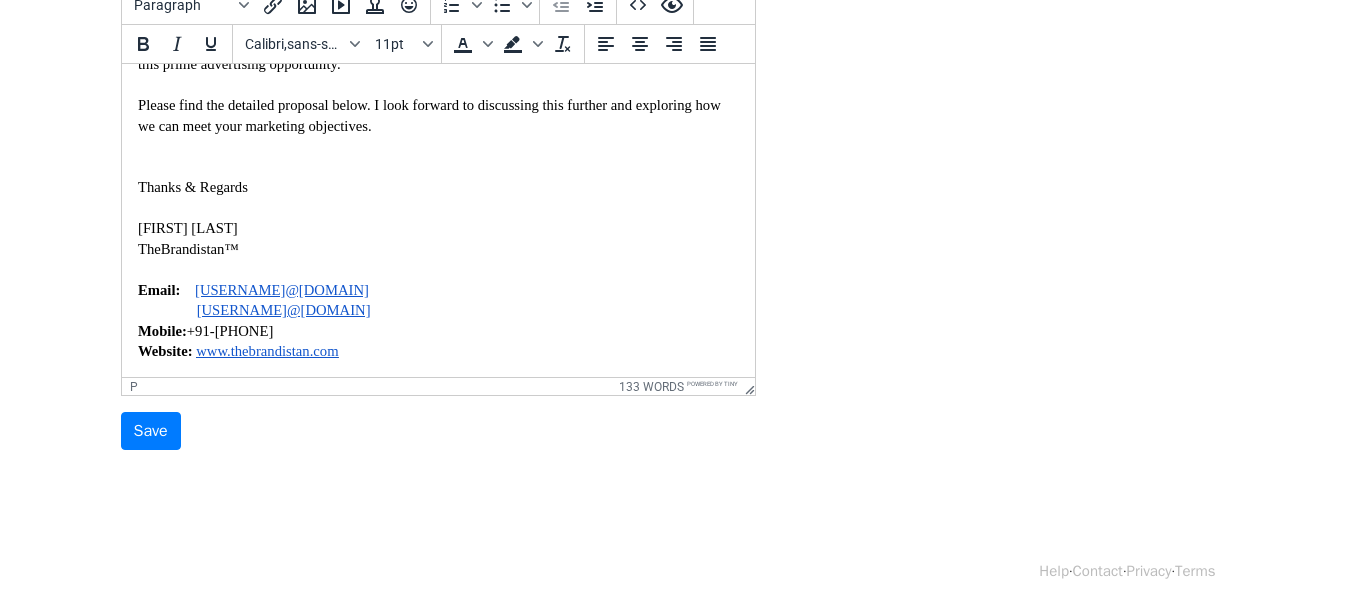 scroll, scrollTop: 314, scrollLeft: 0, axis: vertical 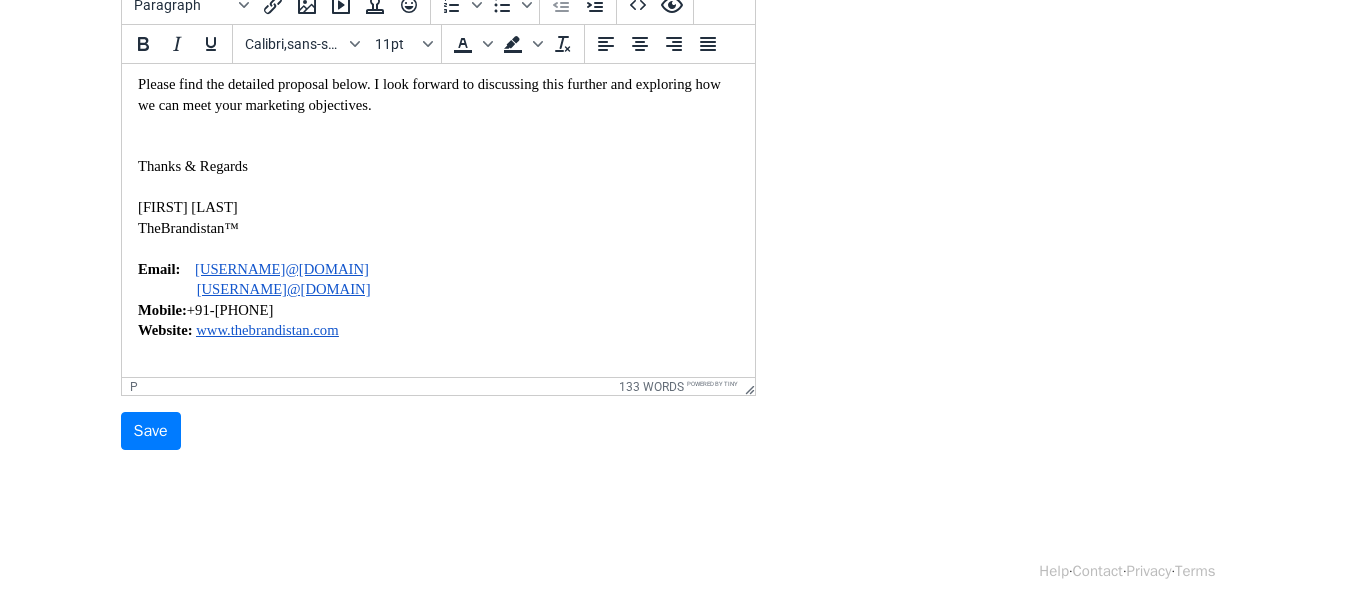 click at bounding box center (437, 351) 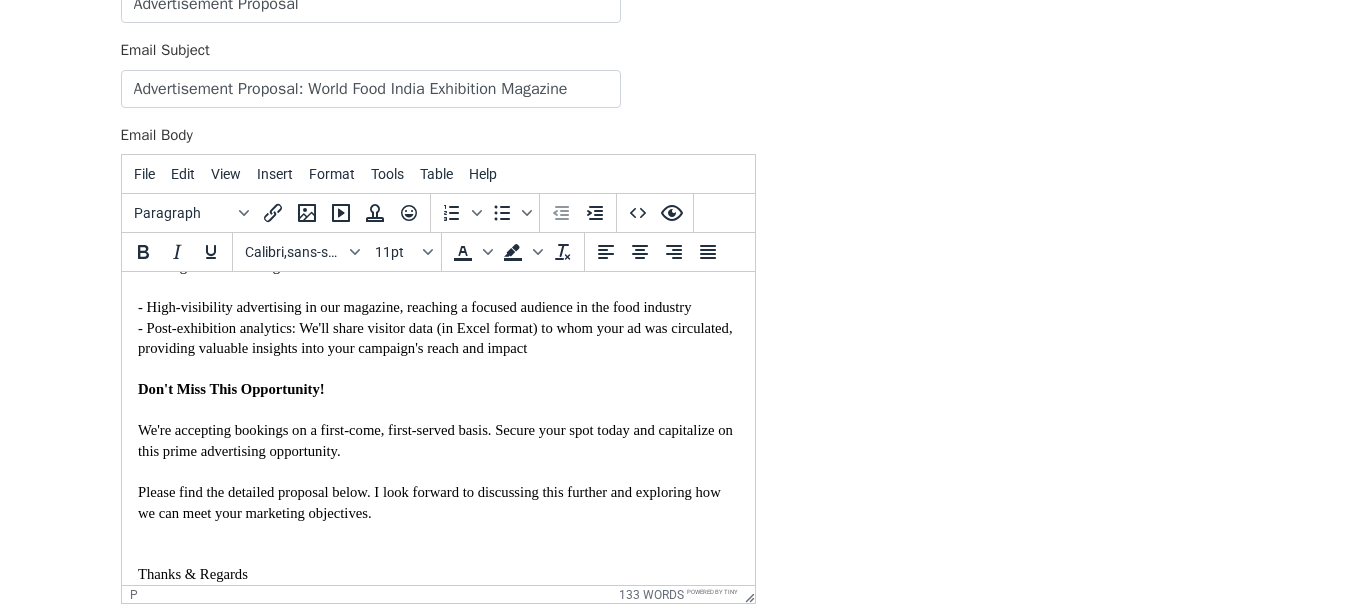 scroll, scrollTop: 0, scrollLeft: 0, axis: both 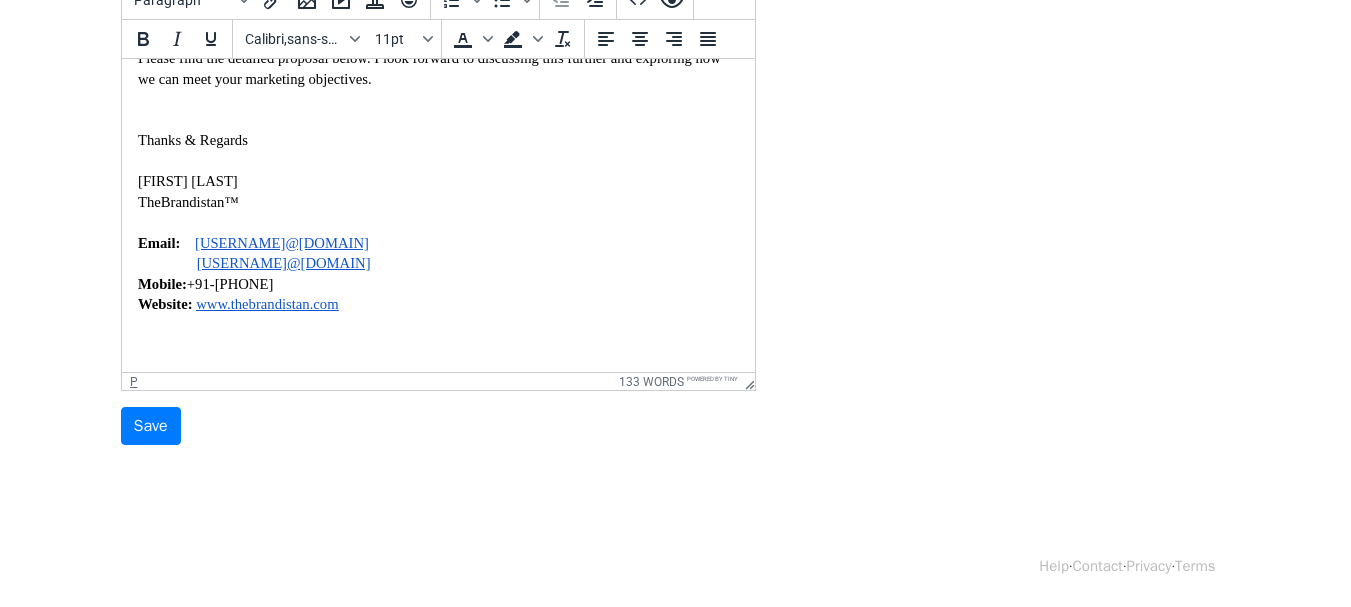 click on "p" at bounding box center (134, 382) 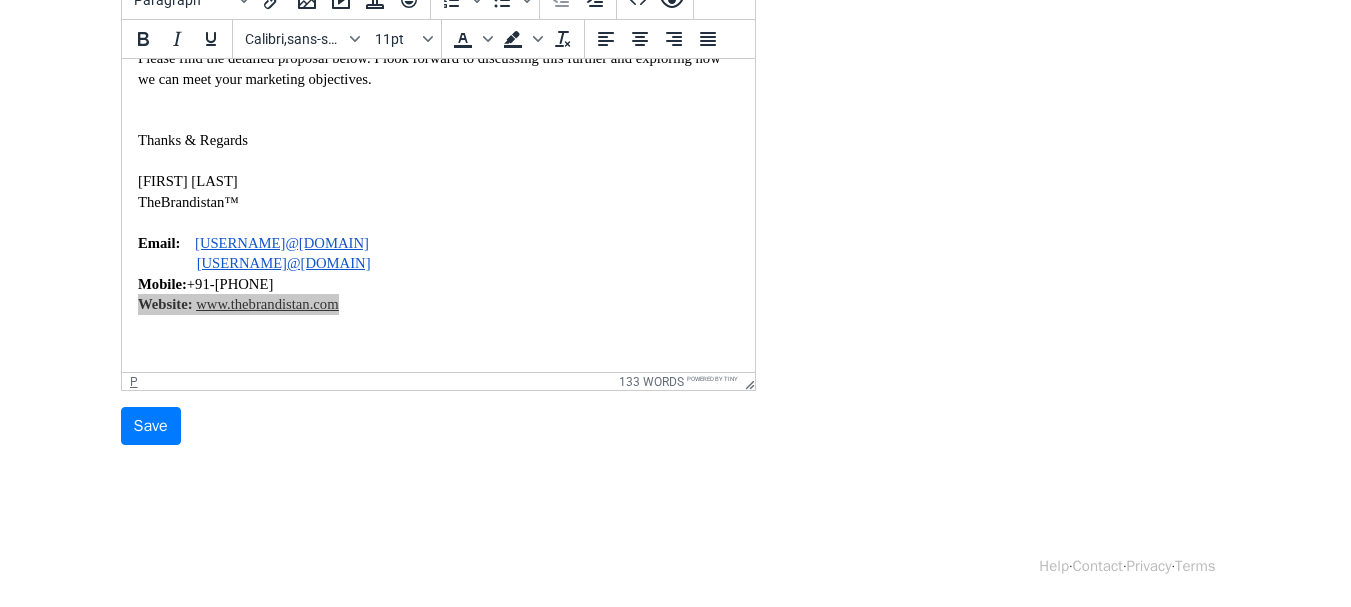 click on "p" at bounding box center (134, 382) 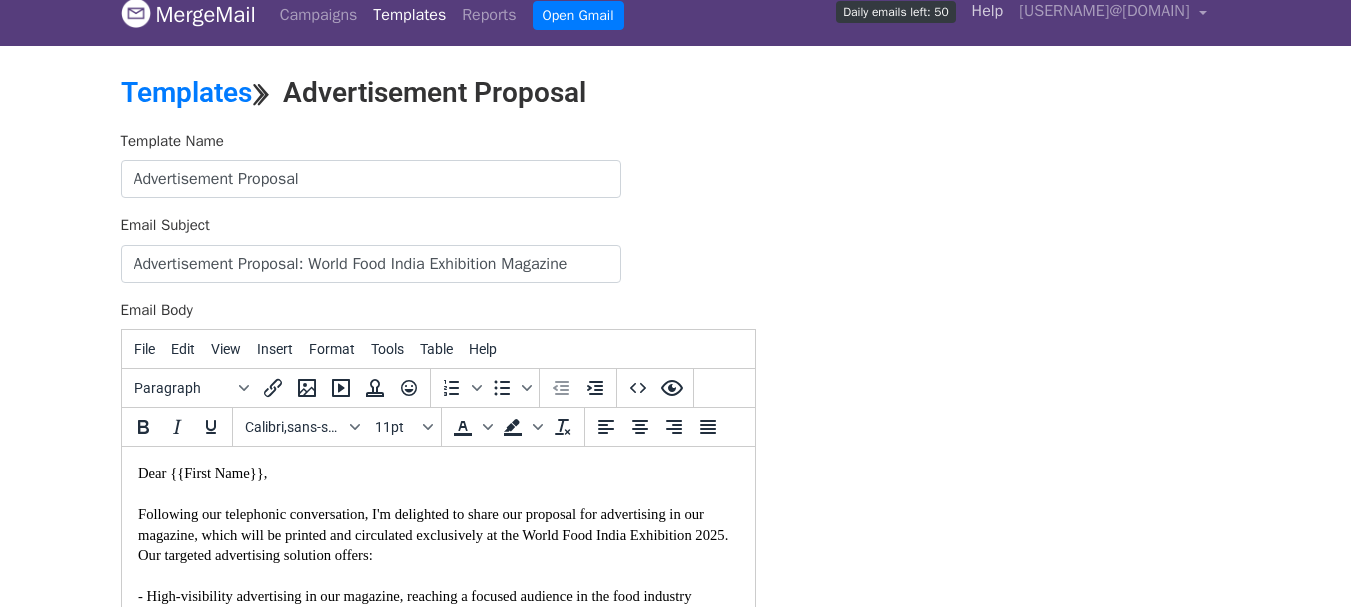 scroll, scrollTop: 0, scrollLeft: 0, axis: both 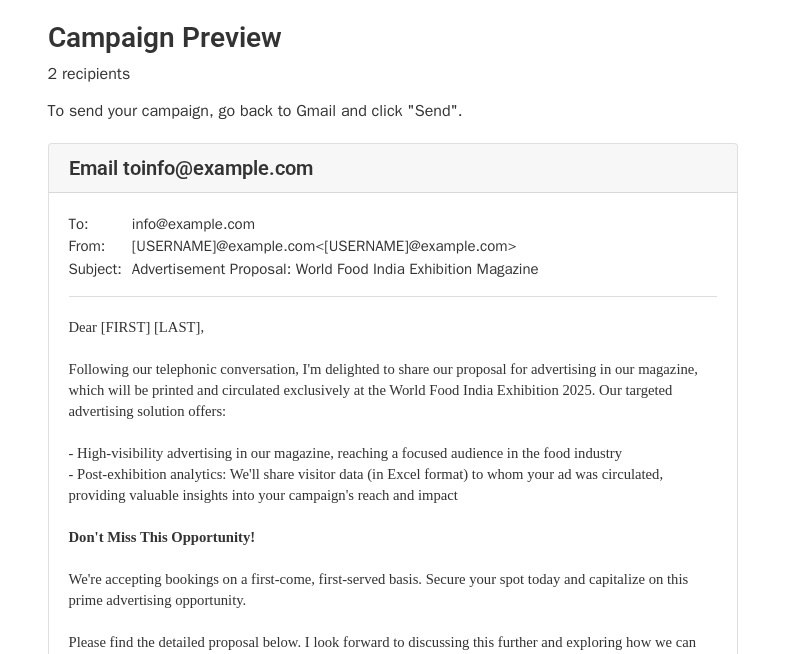 click on "Following our telephonic conversation, I'm delighted to share our proposal for advertising in our magazine, which will be printed and circulated exclusively at the World Food India Exhibition 2025. Our targeted advertising solution offers:" at bounding box center (393, 390) 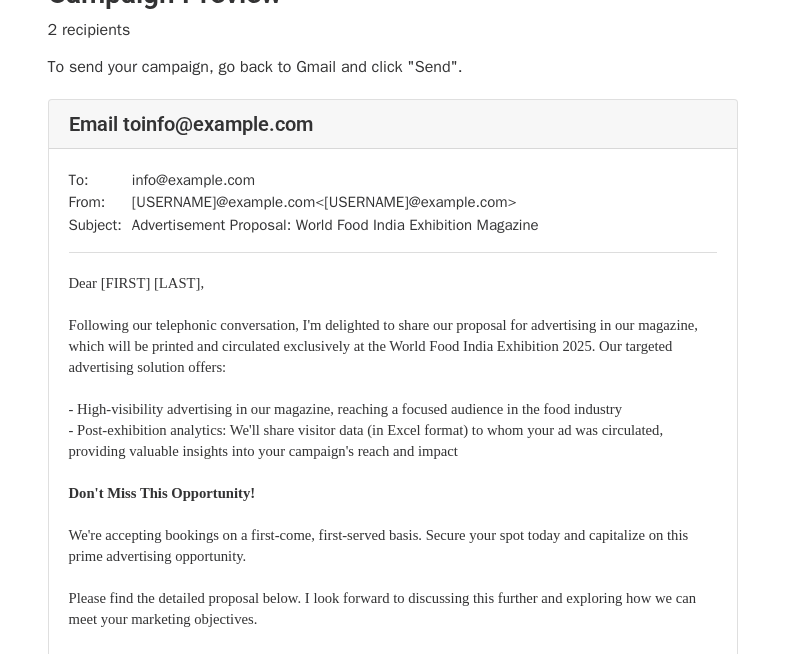 scroll, scrollTop: 0, scrollLeft: 0, axis: both 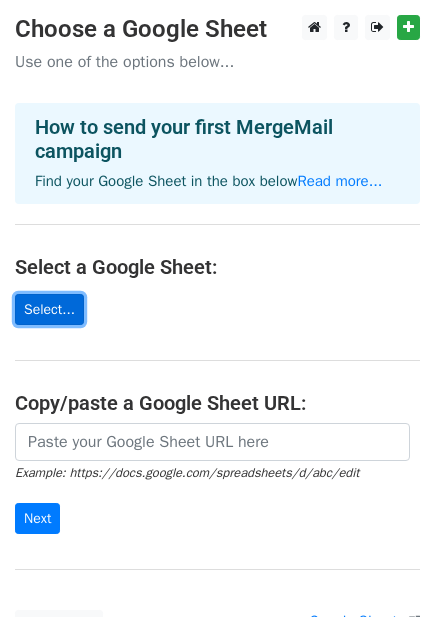 click on "Select..." at bounding box center [49, 309] 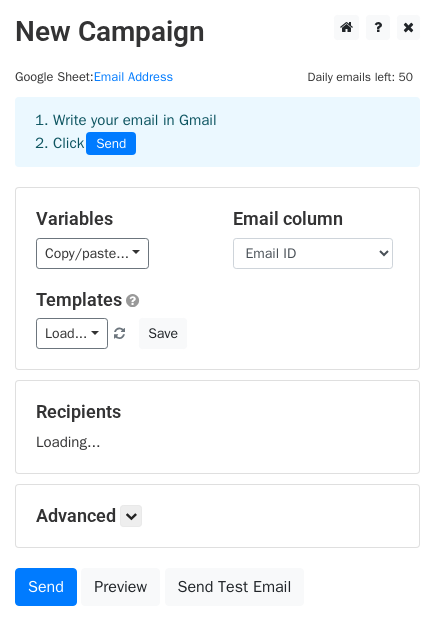 scroll, scrollTop: 0, scrollLeft: 0, axis: both 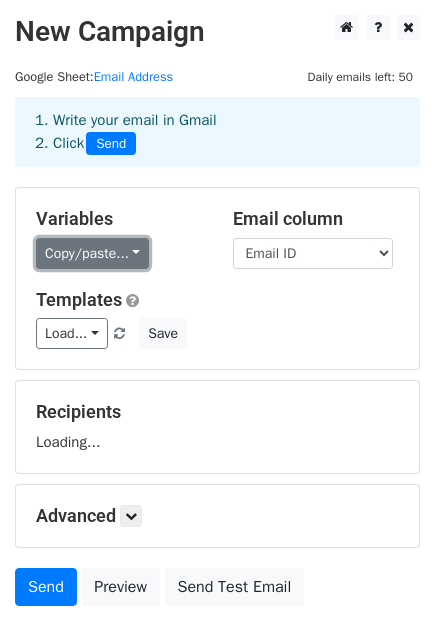 click on "Copy/paste..." at bounding box center (92, 253) 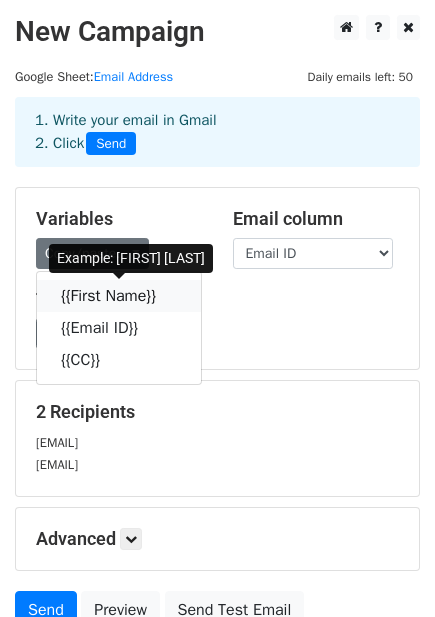 click on "{{First Name}}" at bounding box center (119, 296) 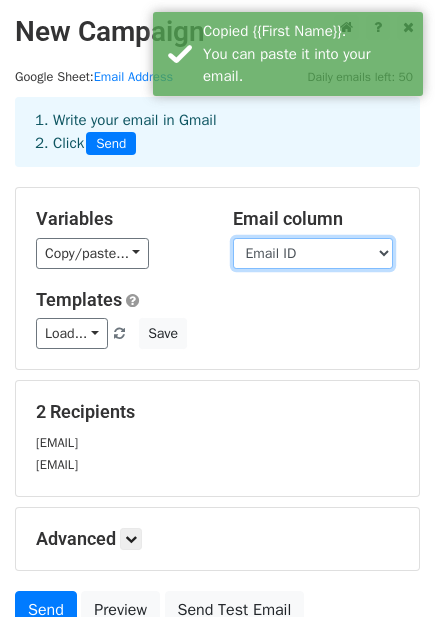 click on "First Name
Email ID
CC" at bounding box center (313, 253) 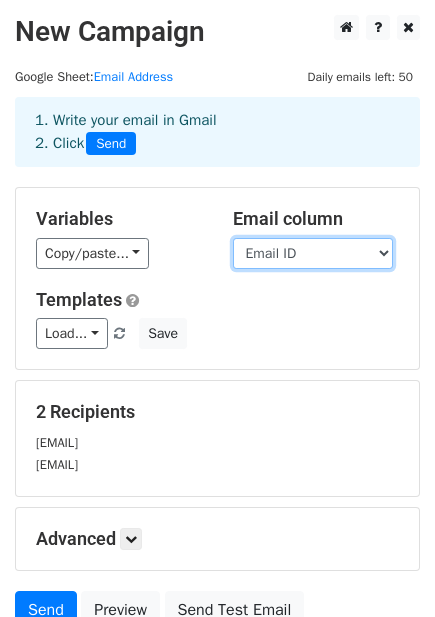 click on "First Name
Email ID
CC" at bounding box center (313, 253) 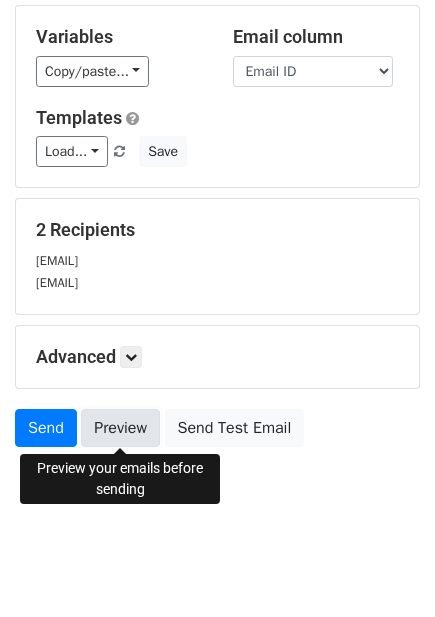 click on "Preview" at bounding box center [120, 428] 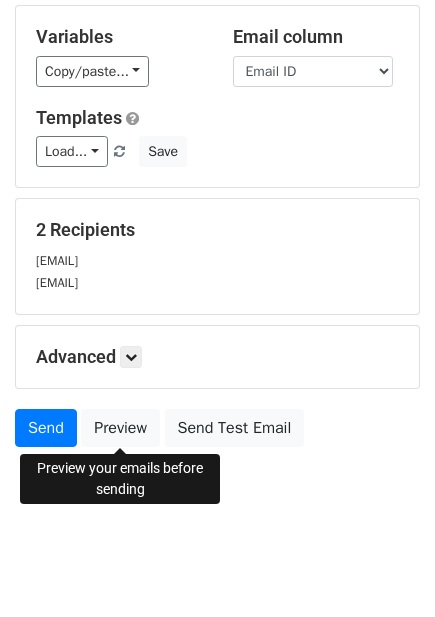 click on "New Campaign
Daily emails left: 50
Google Sheet:
Email Address
1. Write your email in Gmail
2. Click
Send
Variables
Copy/paste...
{{First Name}}
{{Email ID}}
{{CC}}
Email column
First Name
Email ID
CC
Templates
Load...
Advertisement Proposal
Save
2 Recipients
info@chadhasales.com
reach.1ness@gmail.com
Advanced
Tracking
Track Opens
UTM Codes
Track Clicks
Filters
Only include spreadsheet rows that match the following filters:
Schedule
Send now
Unsubscribe
Add unsubscribe link
Copy unsubscribe link
Send
Preview
Send Test Email
August September October November December 2025 Mon 27" at bounding box center [217, 185] 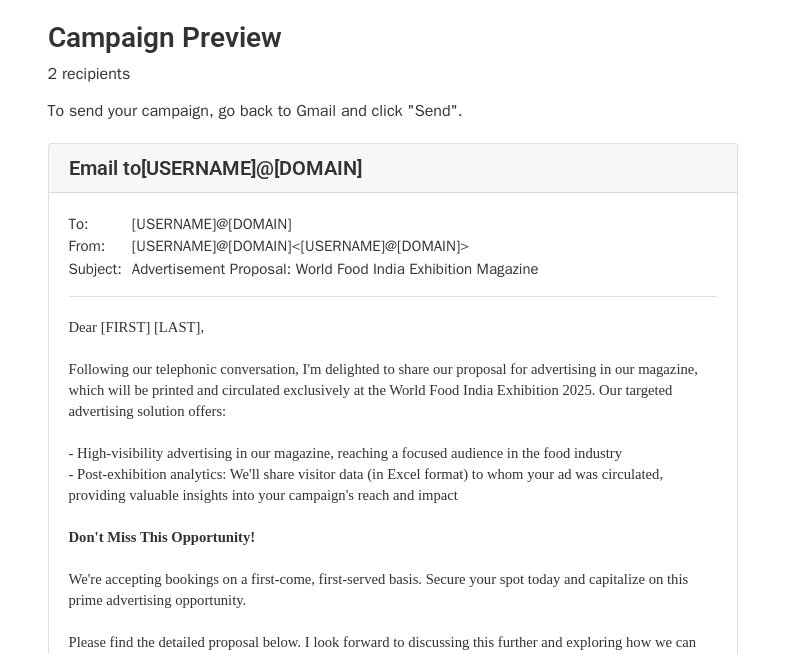 scroll, scrollTop: 0, scrollLeft: 0, axis: both 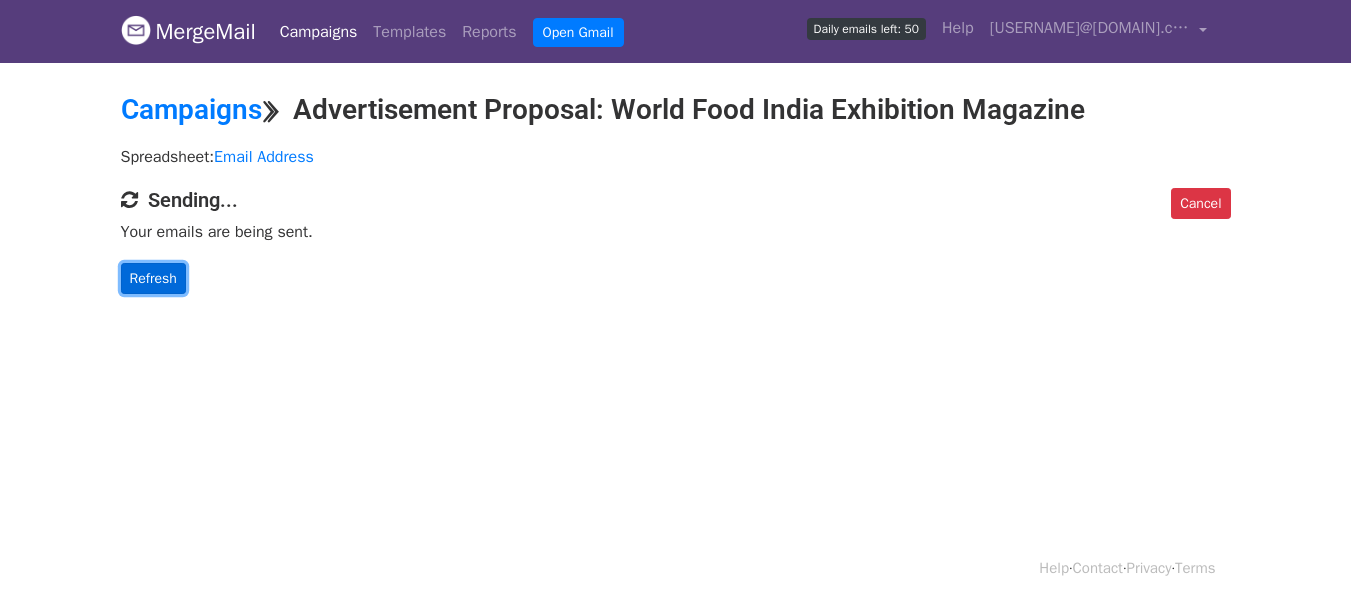 click on "Refresh" at bounding box center [153, 278] 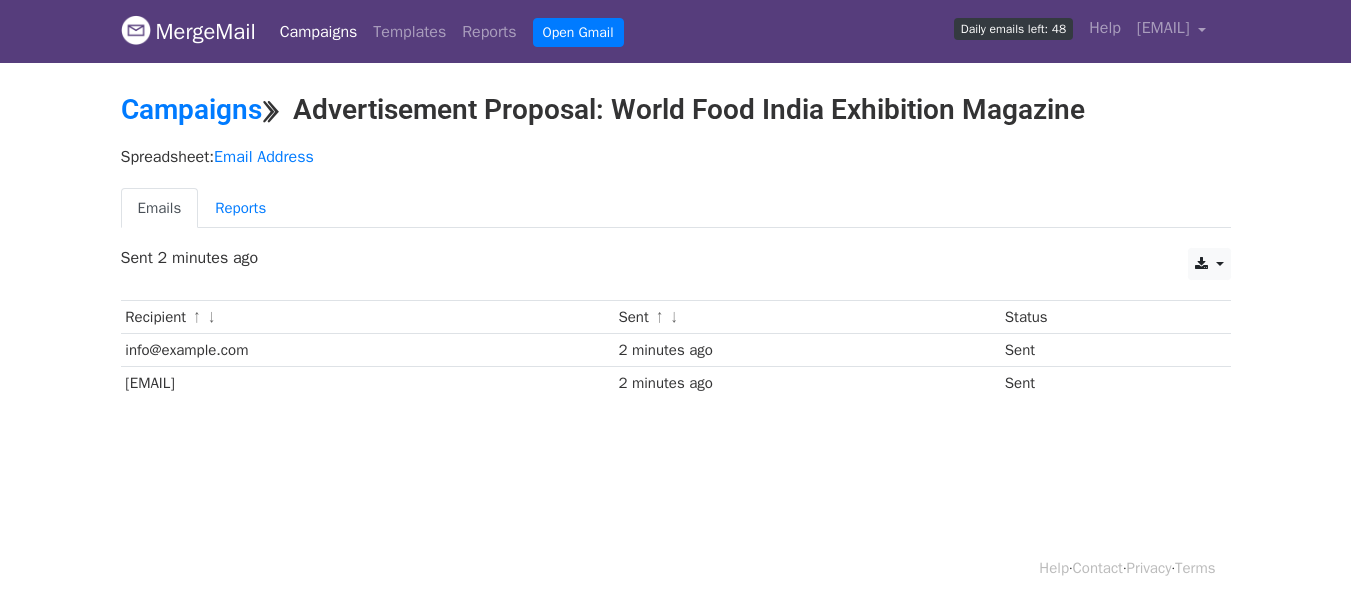 scroll, scrollTop: 0, scrollLeft: 0, axis: both 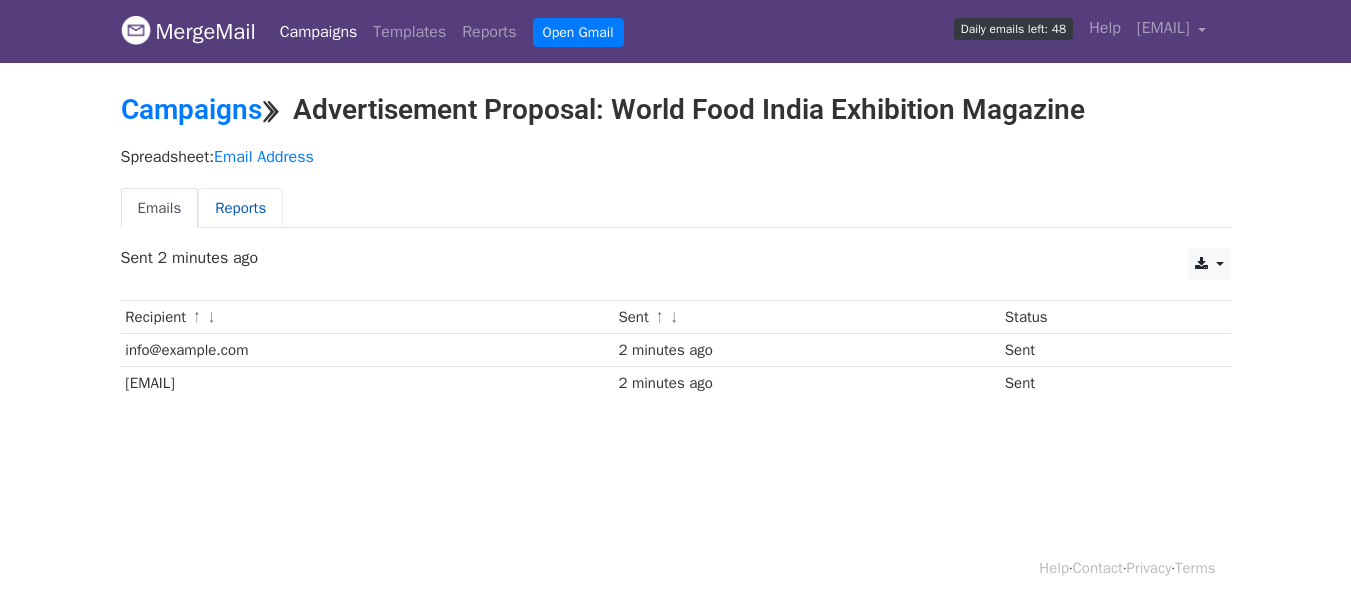 click on "Reports" at bounding box center (240, 208) 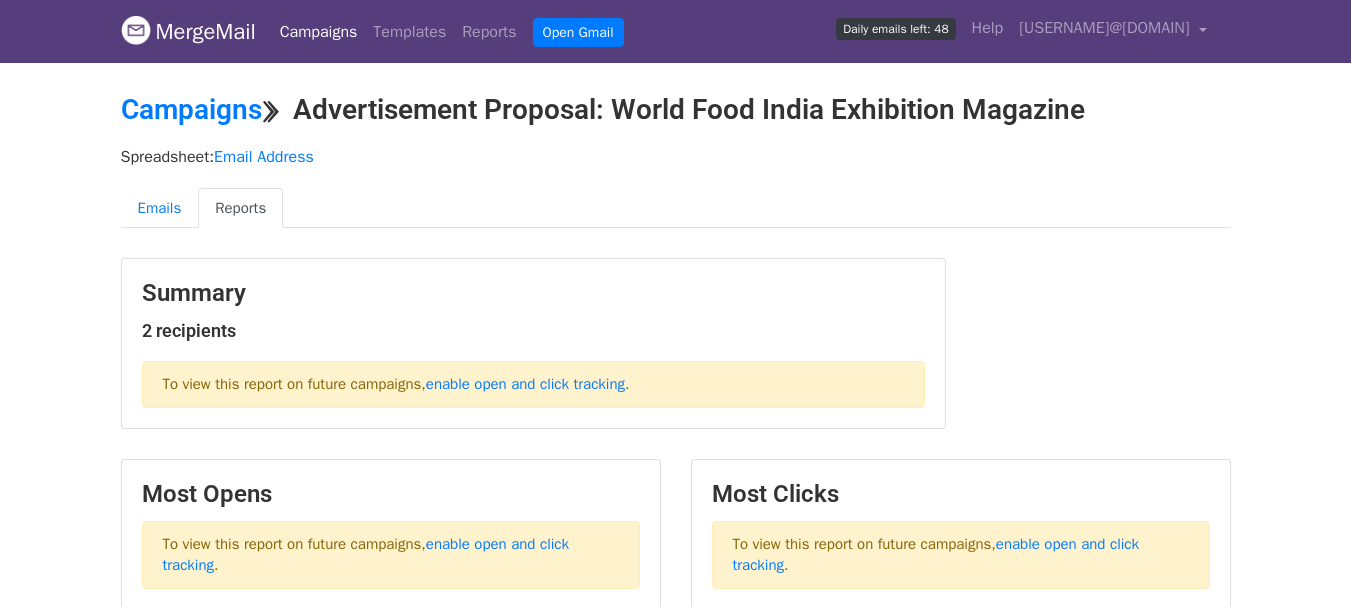 scroll, scrollTop: 0, scrollLeft: 0, axis: both 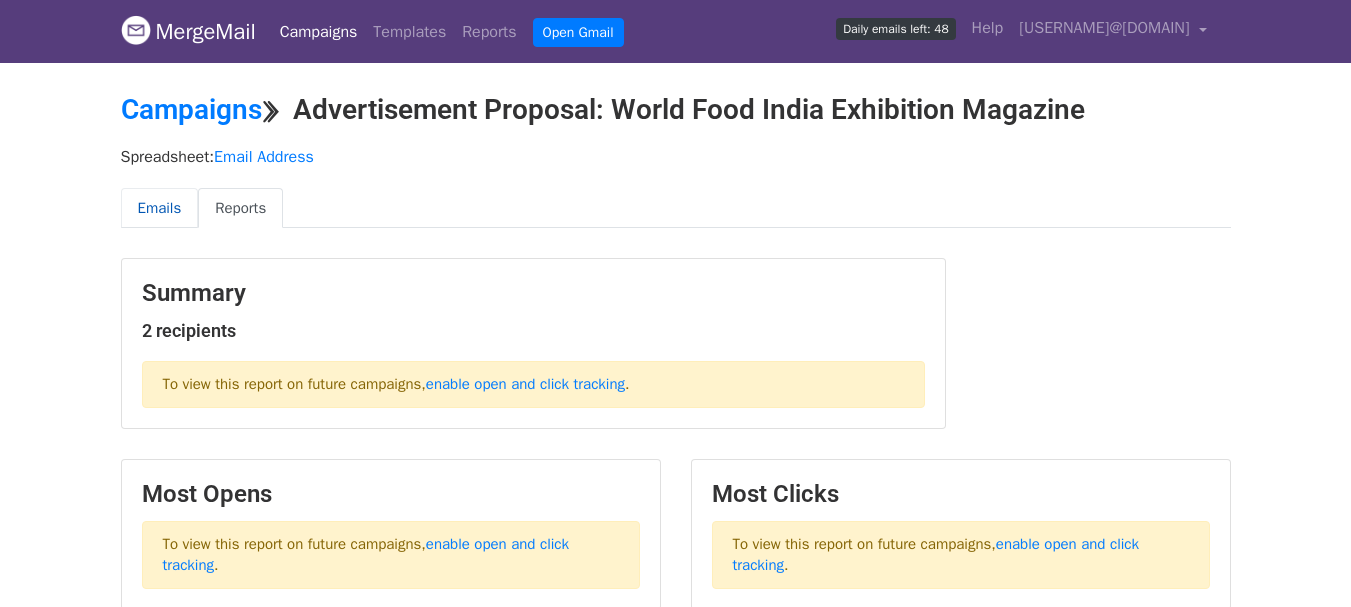 click on "Emails" at bounding box center (160, 208) 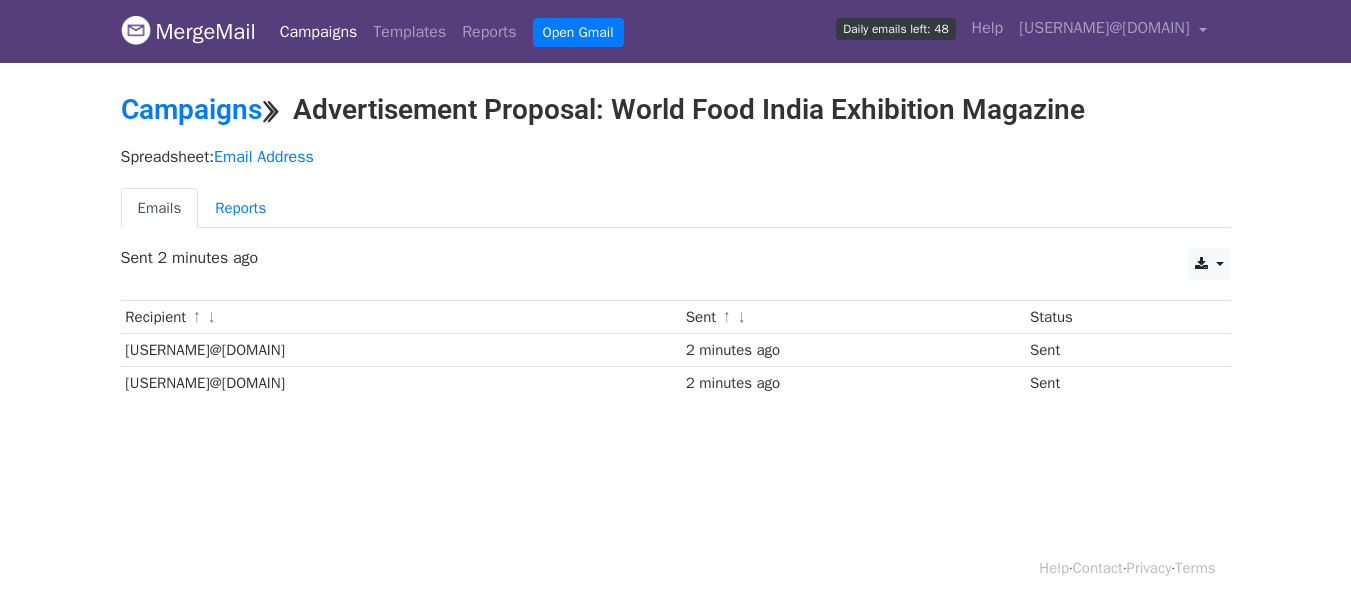scroll, scrollTop: 0, scrollLeft: 0, axis: both 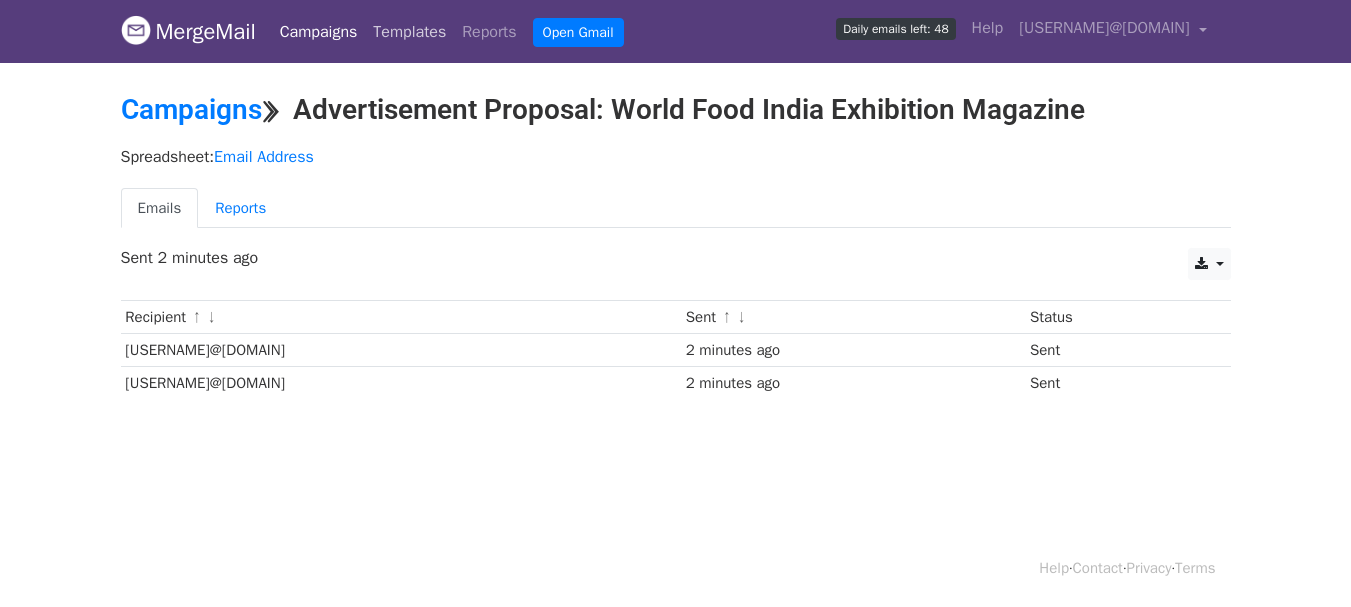 click on "Templates" at bounding box center (409, 32) 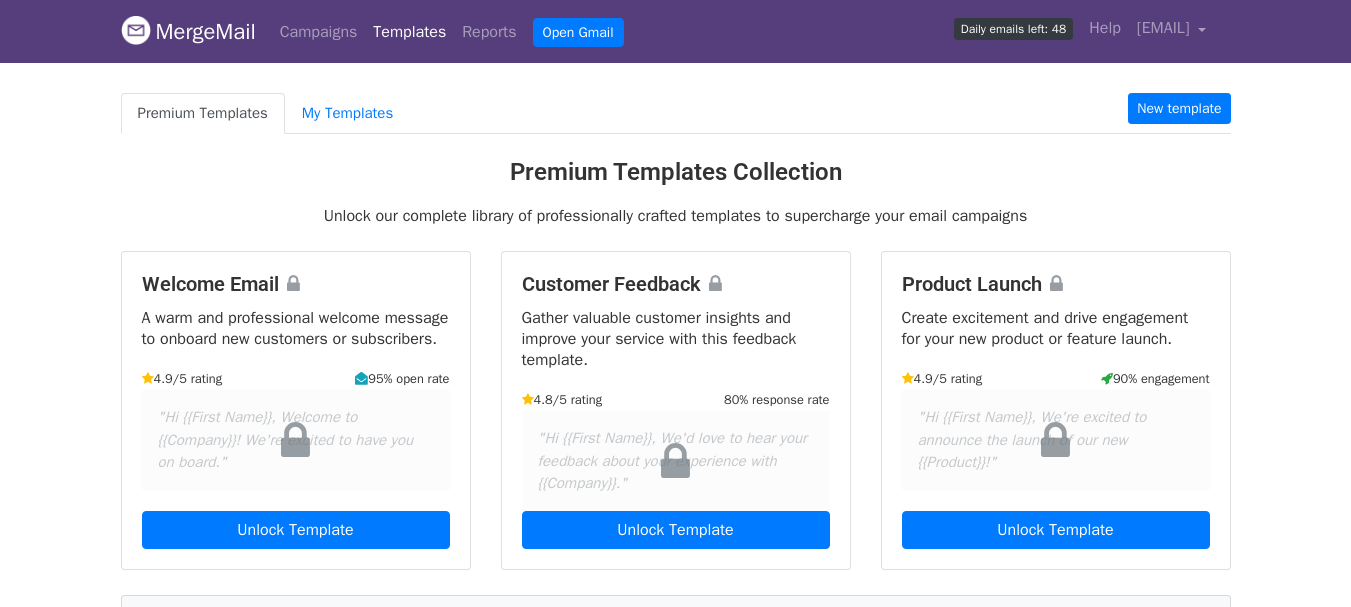 scroll, scrollTop: 0, scrollLeft: 0, axis: both 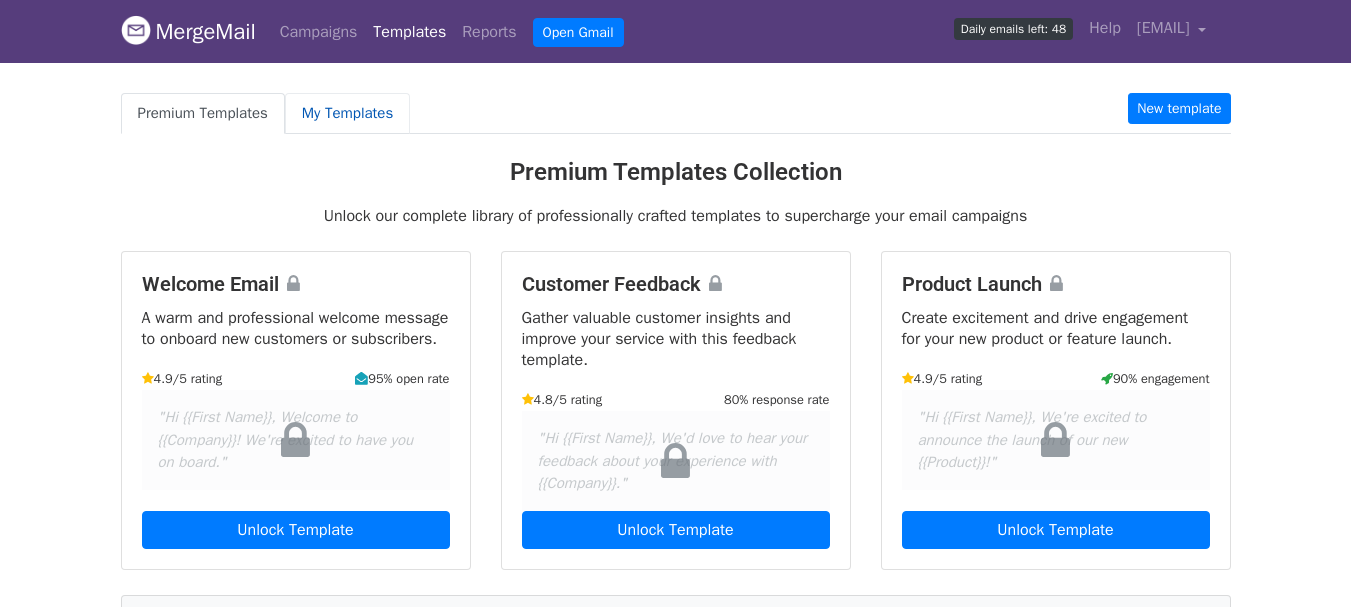 click on "My Templates" at bounding box center [347, 113] 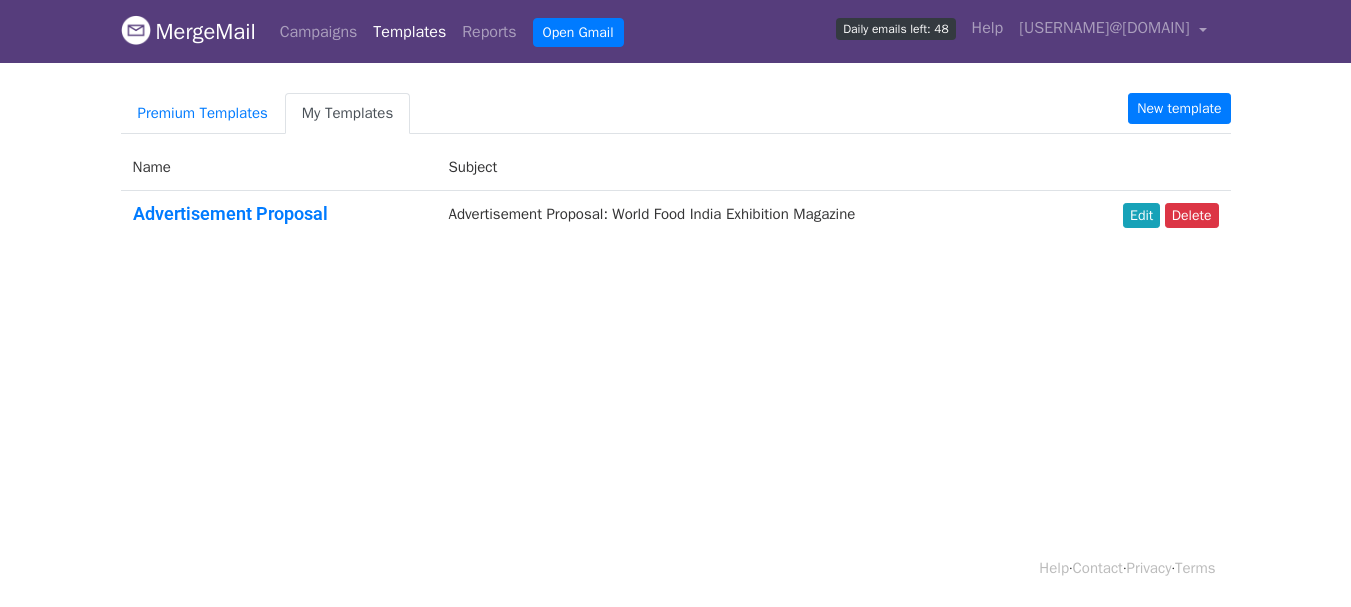 scroll, scrollTop: 0, scrollLeft: 0, axis: both 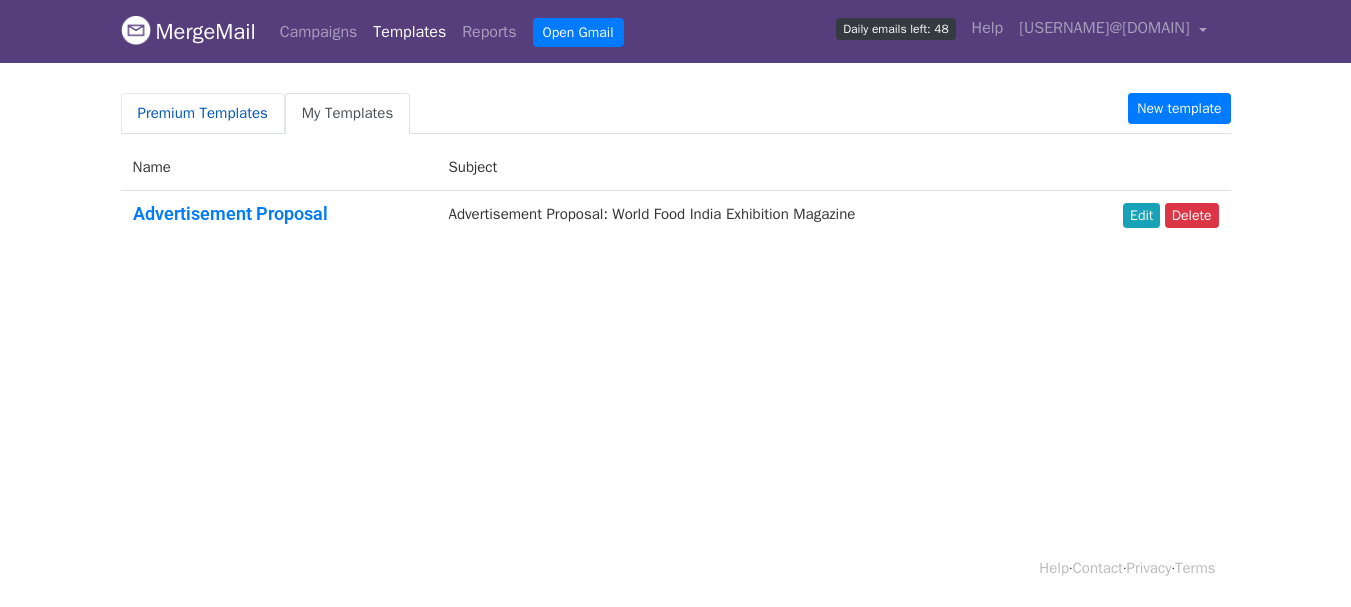 click on "Premium Templates" at bounding box center [203, 113] 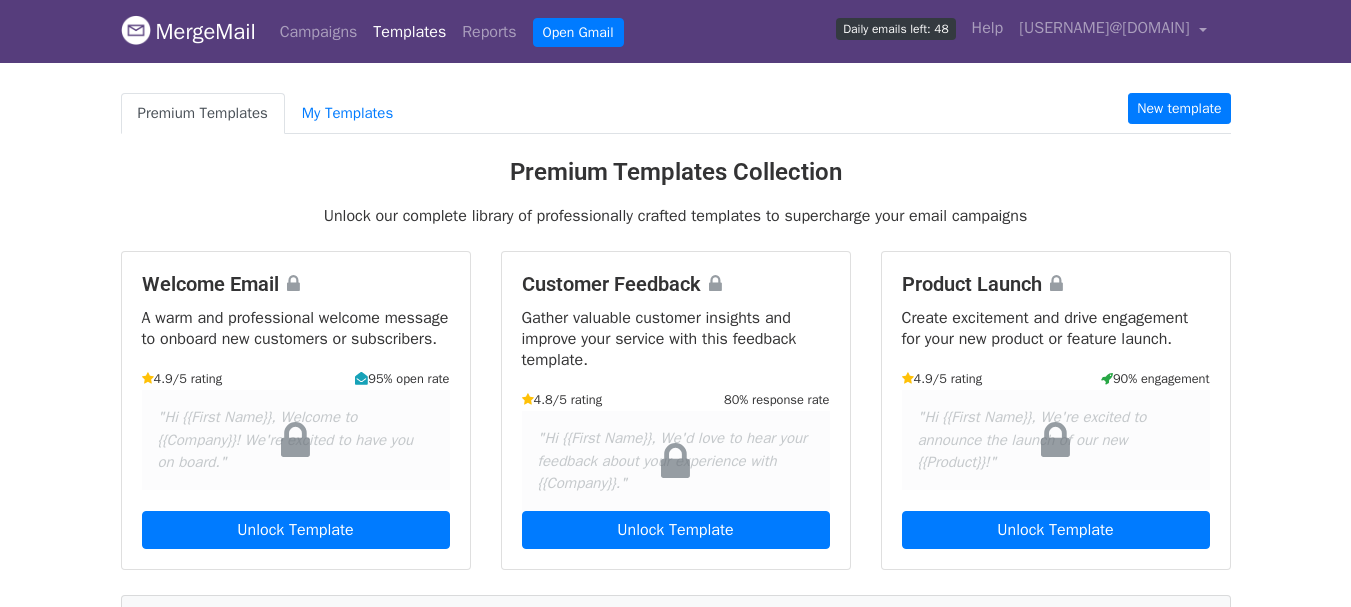 scroll, scrollTop: 0, scrollLeft: 0, axis: both 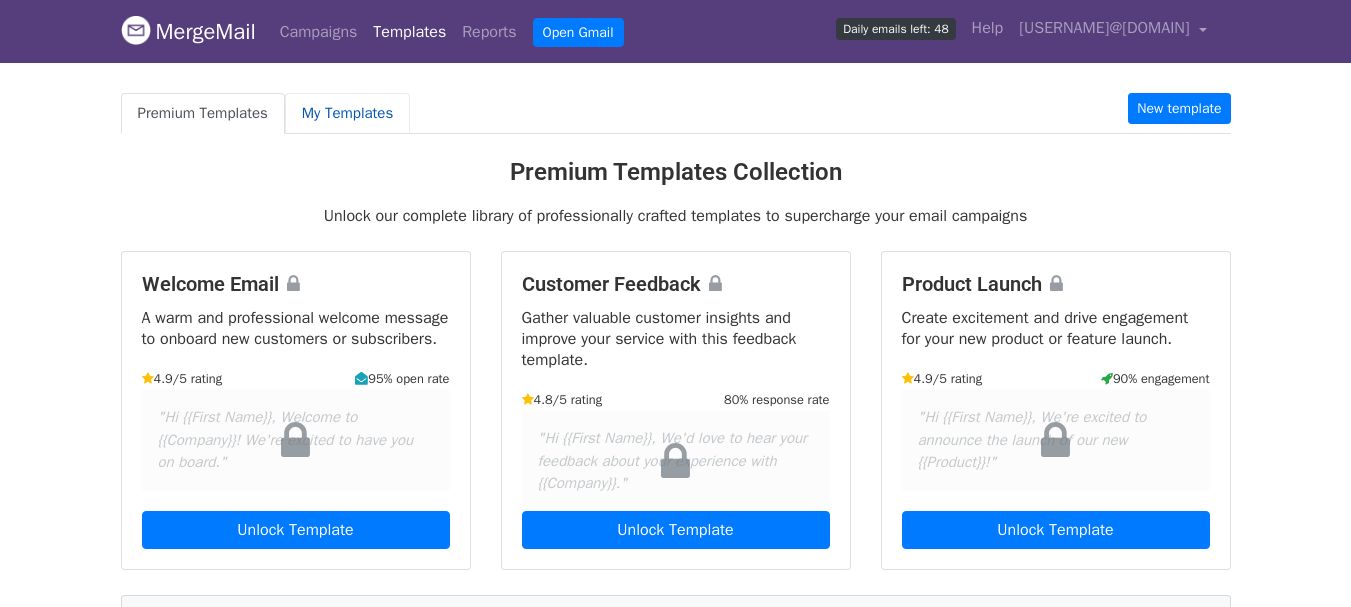 click on "My Templates" at bounding box center (347, 113) 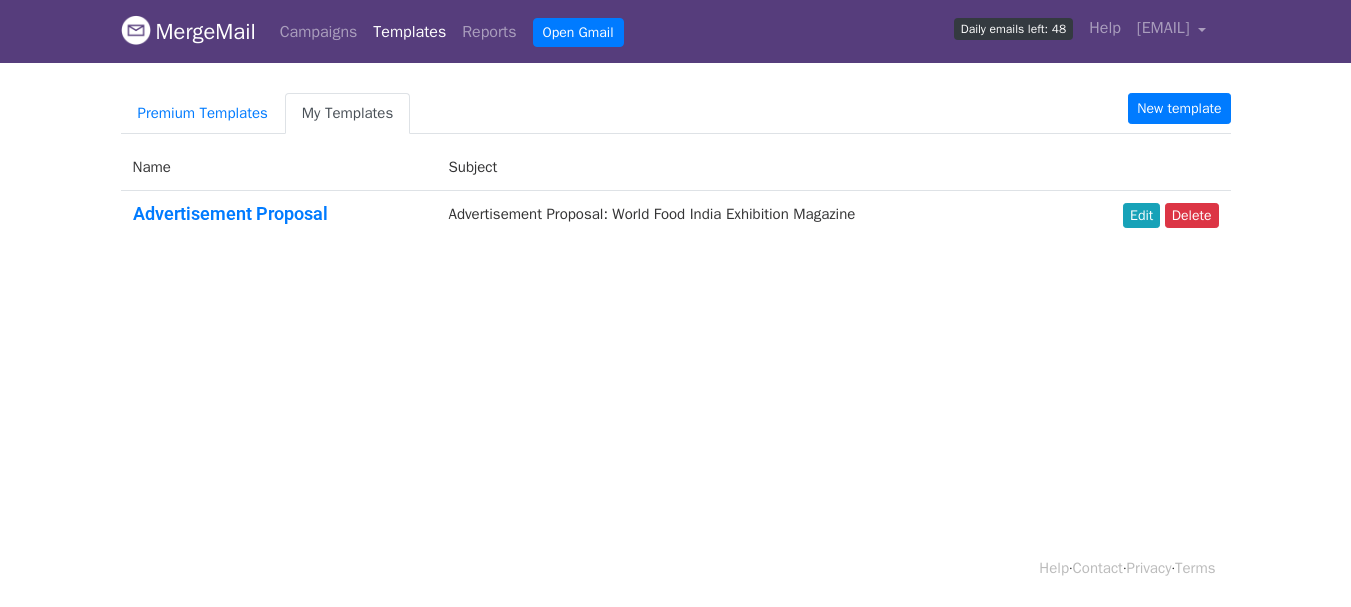scroll, scrollTop: 0, scrollLeft: 0, axis: both 